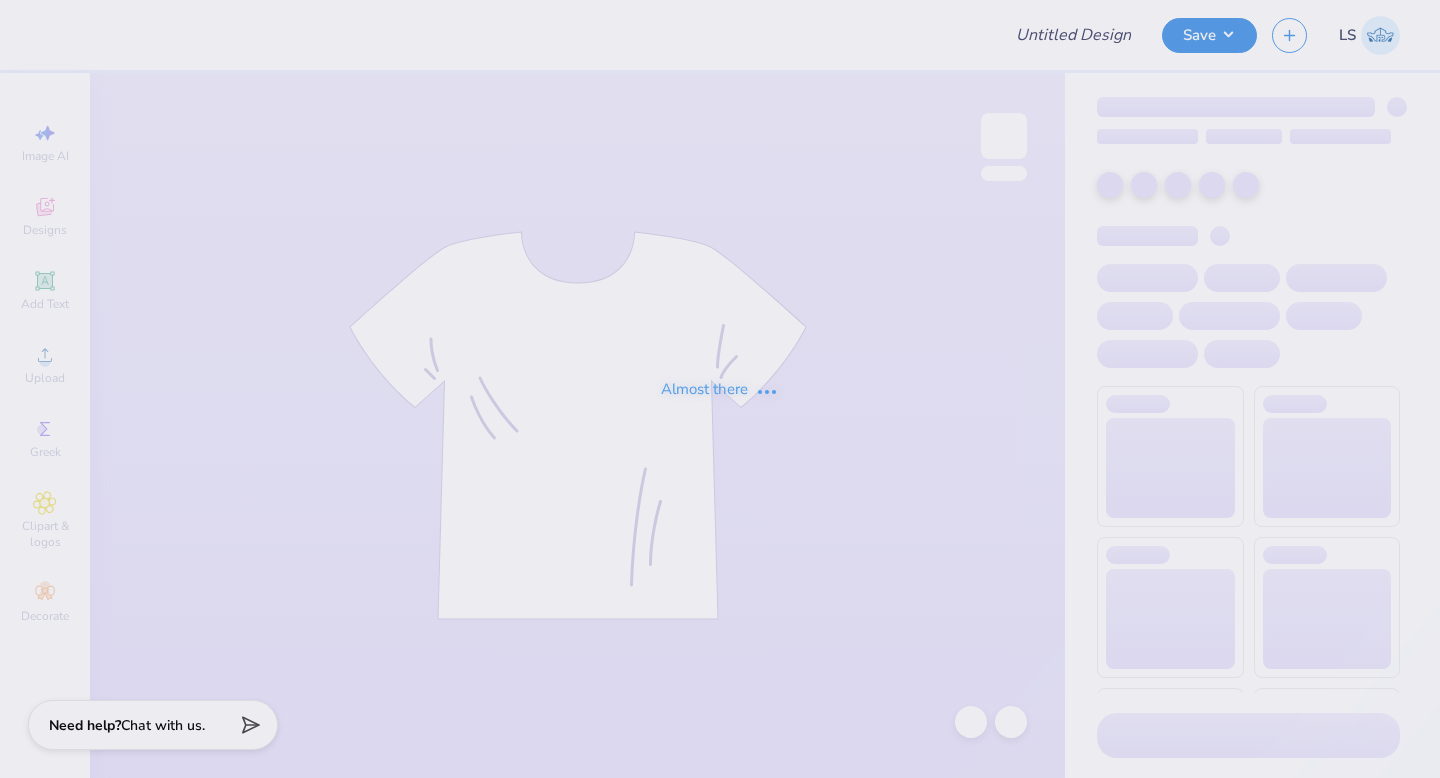 scroll, scrollTop: 0, scrollLeft: 0, axis: both 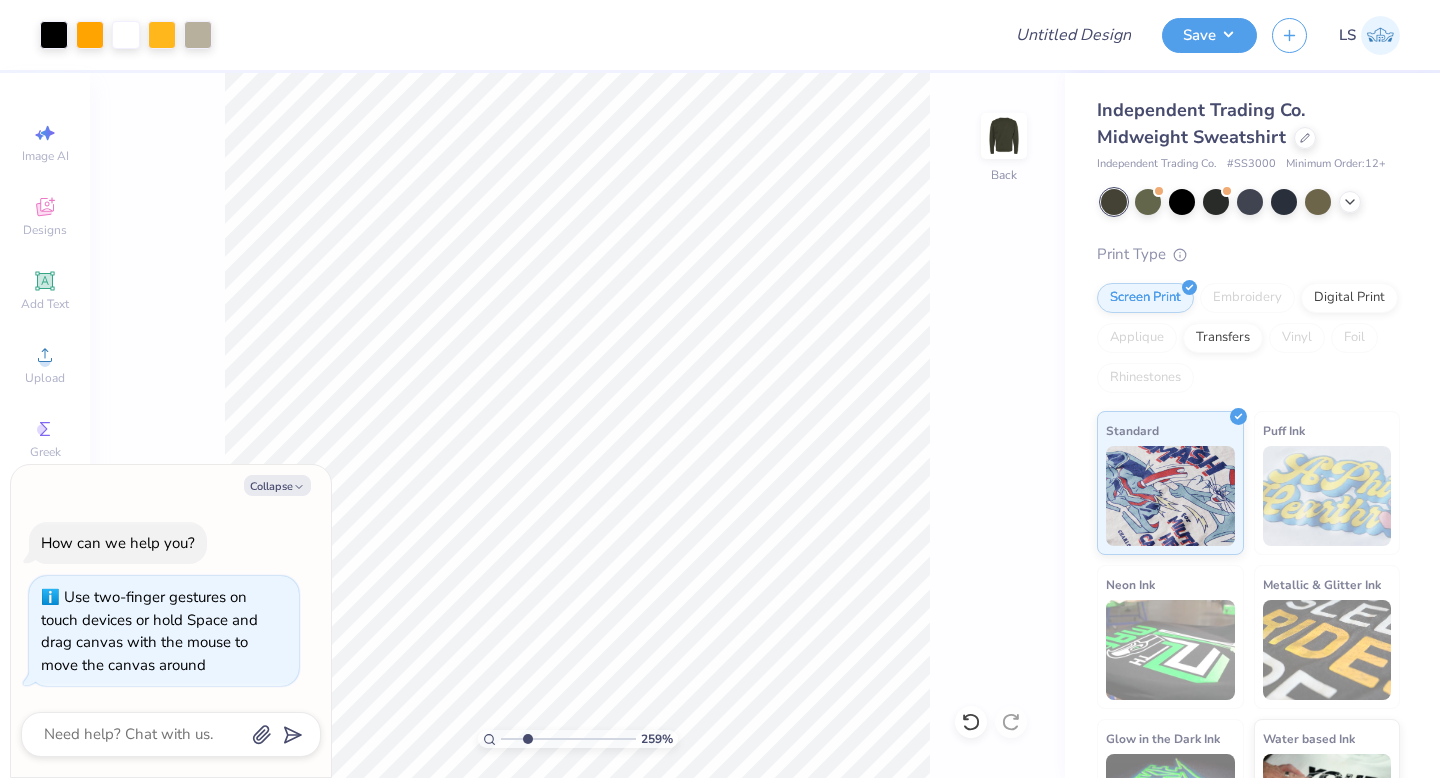 drag, startPoint x: 507, startPoint y: 738, endPoint x: 527, endPoint y: 737, distance: 20.024984 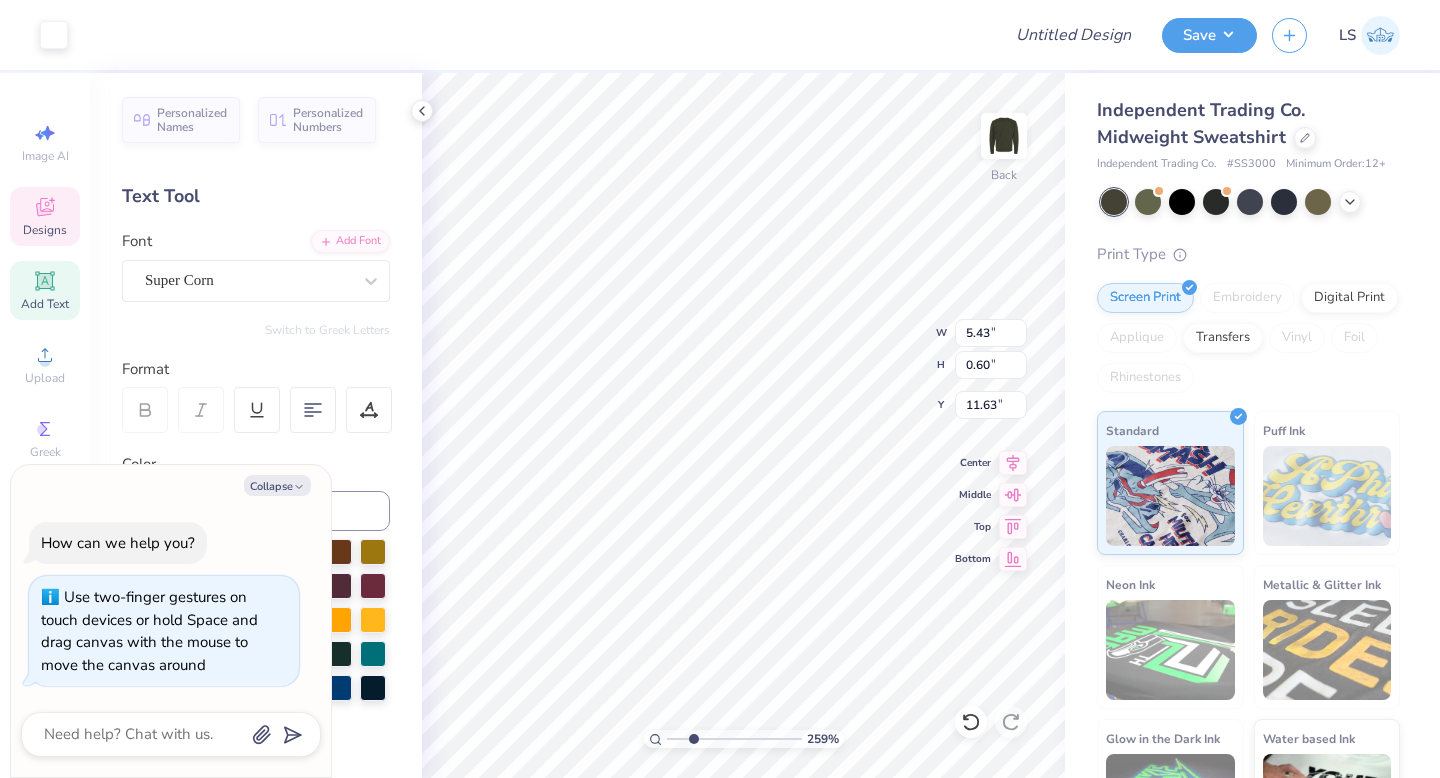 type on "x" 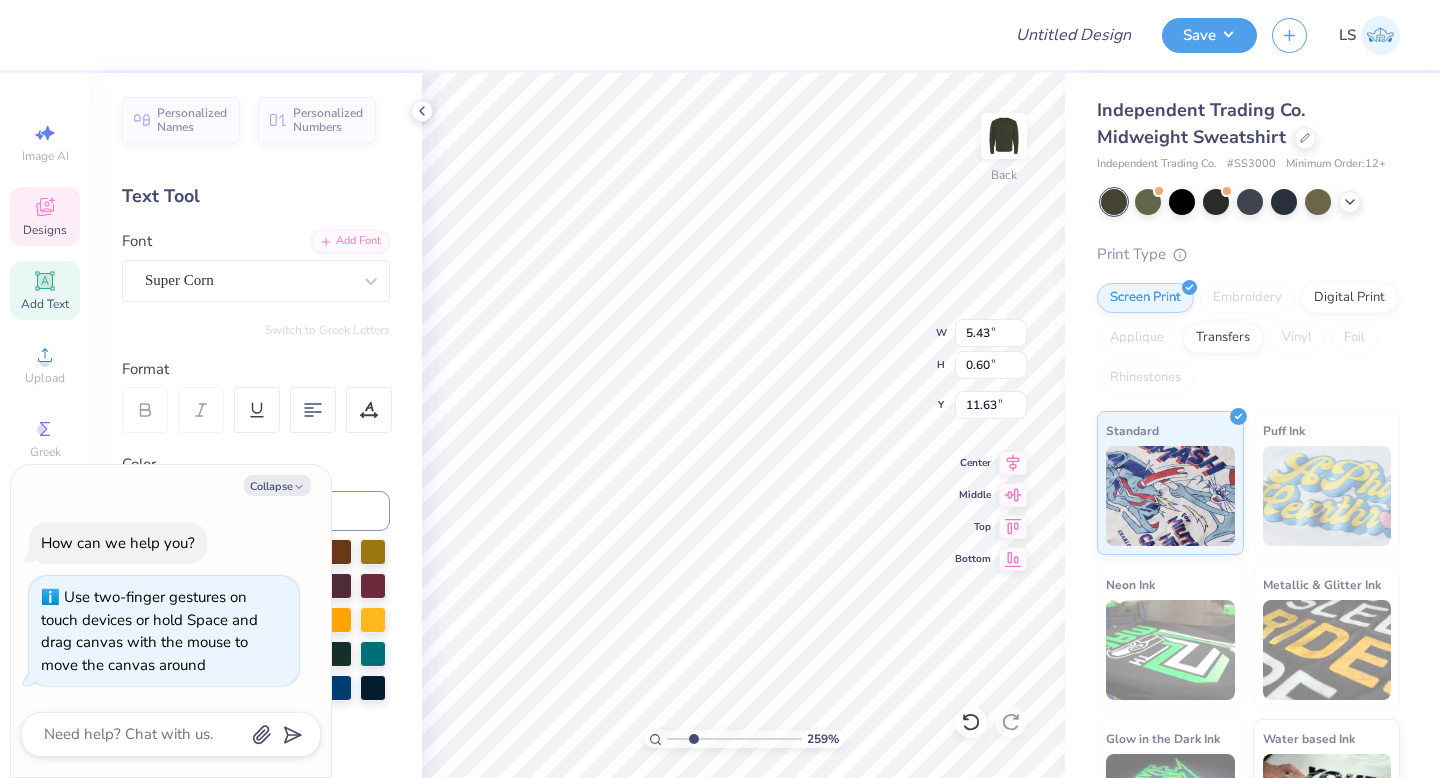 type on "CENTRAL FLRIDA®" 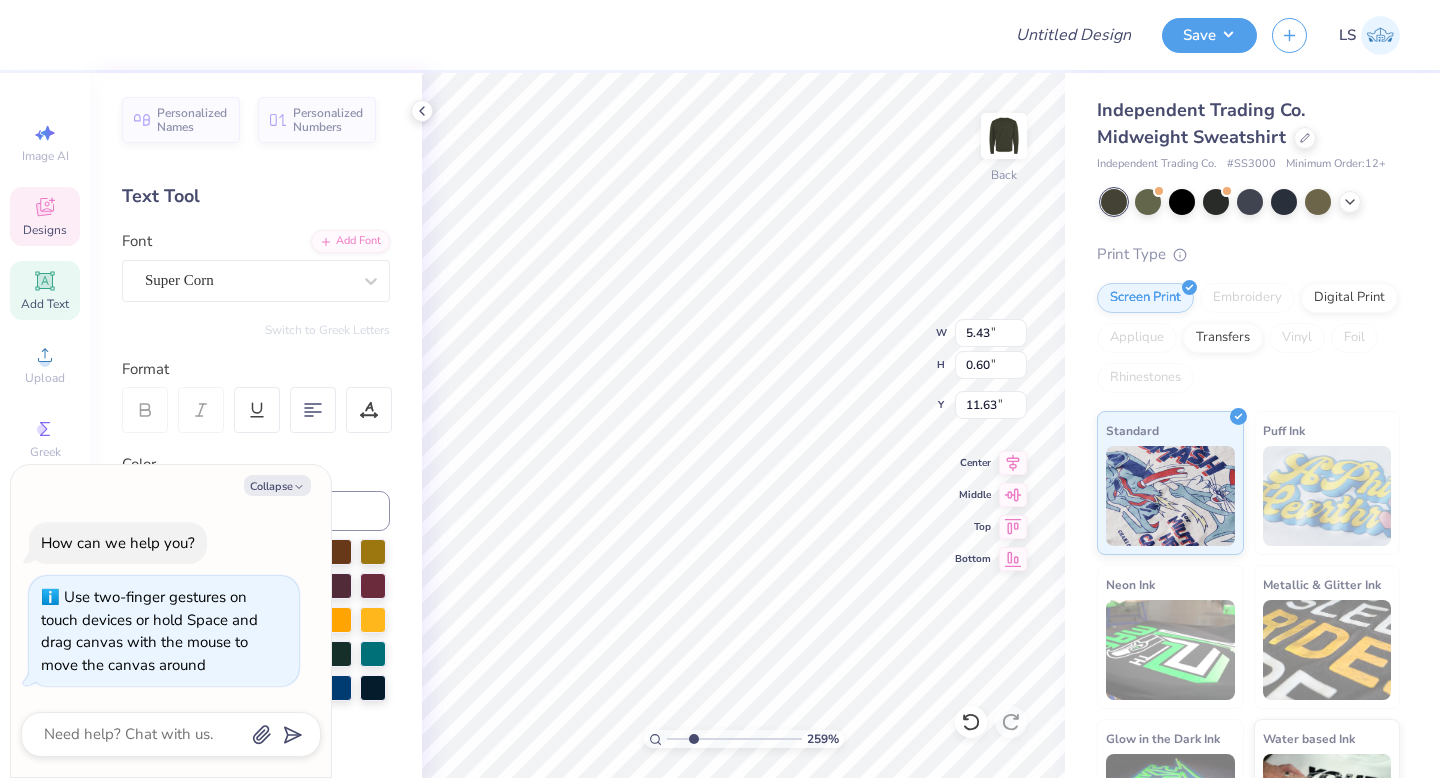 type on "x" 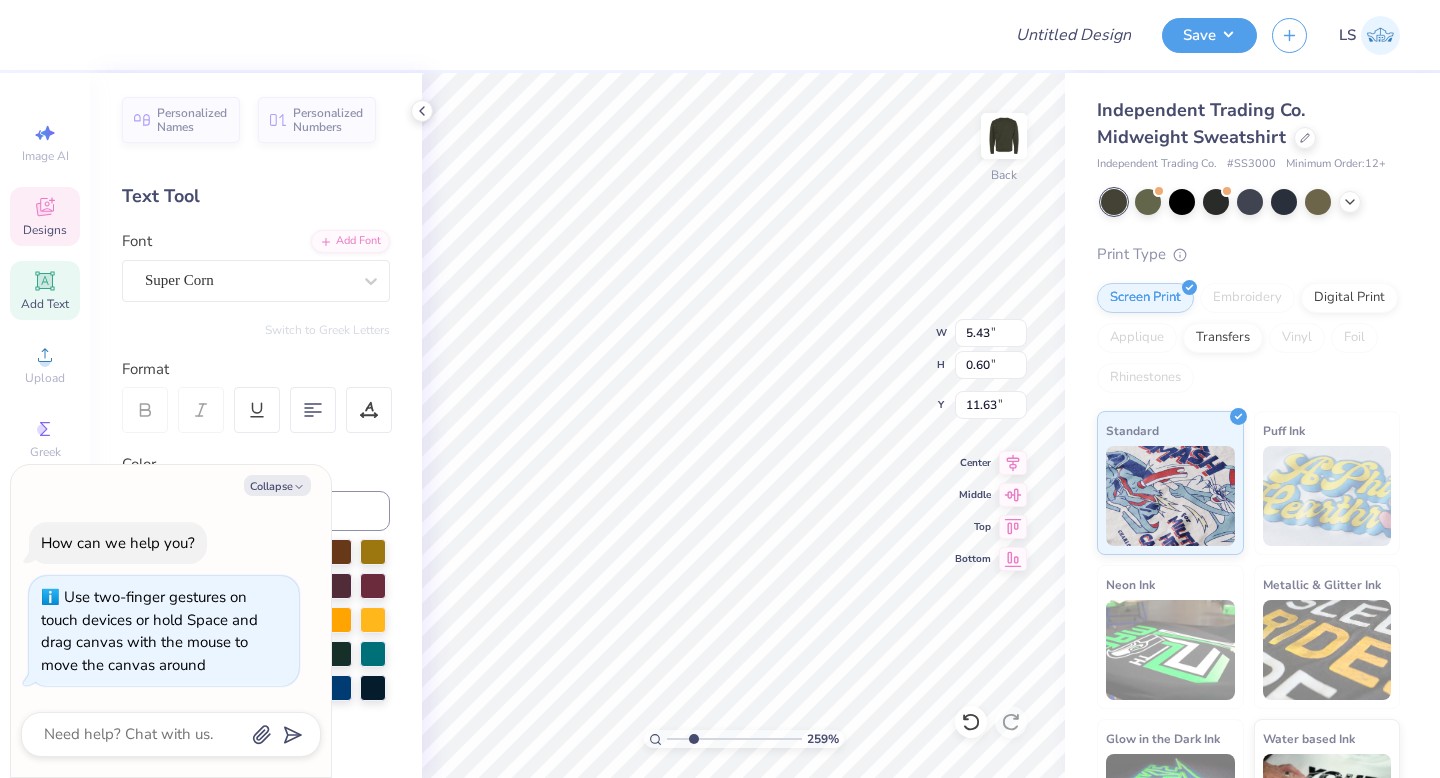 scroll, scrollTop: 0, scrollLeft: 6, axis: horizontal 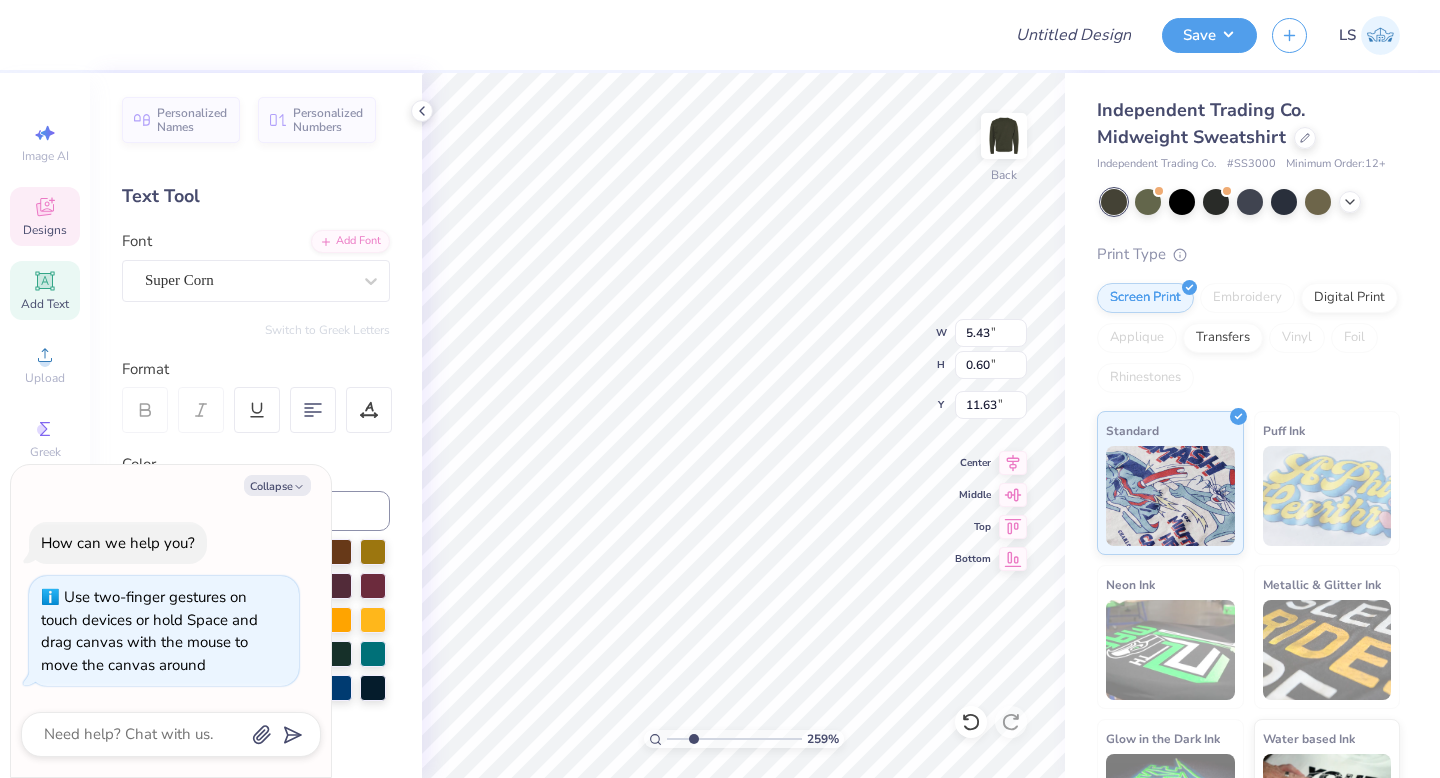 type on "C" 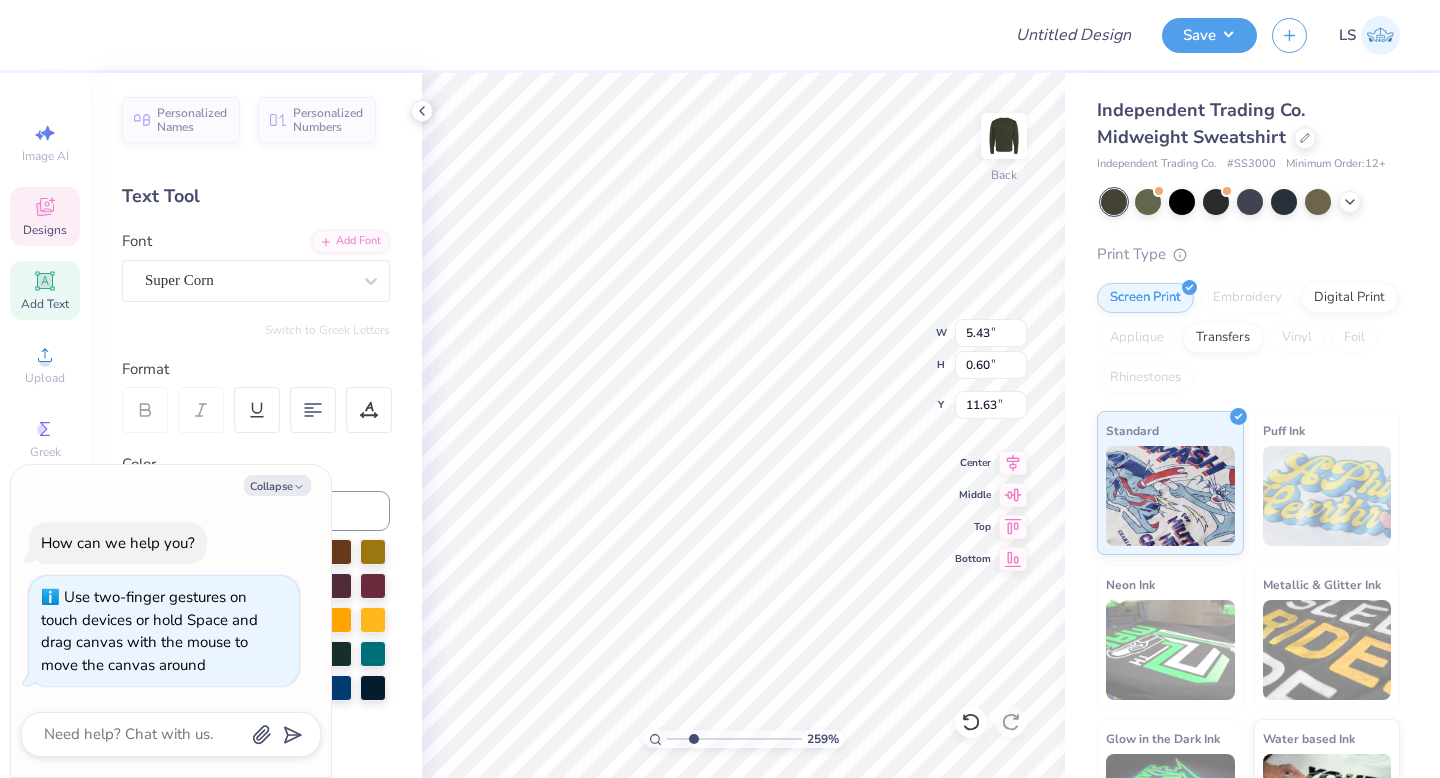 type 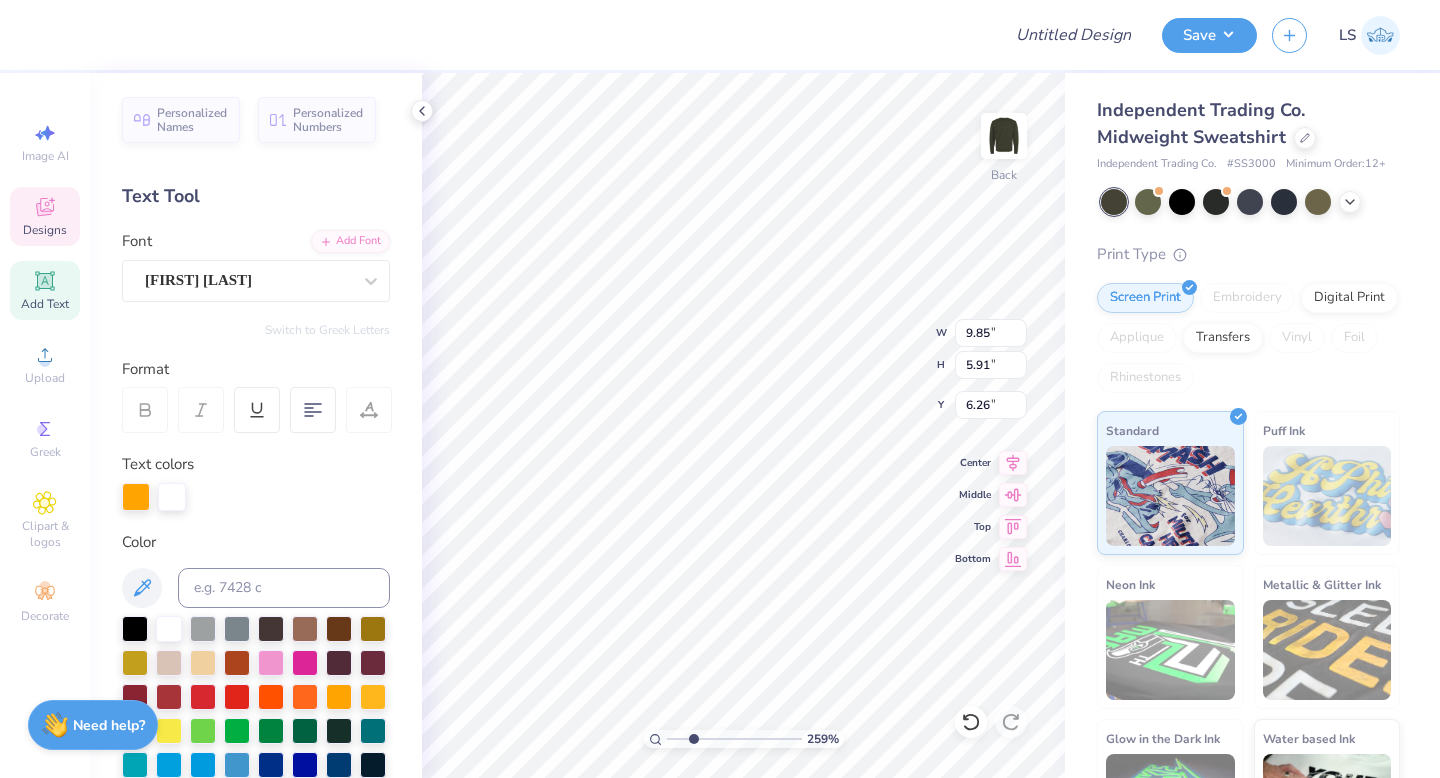scroll, scrollTop: 0, scrollLeft: 5, axis: horizontal 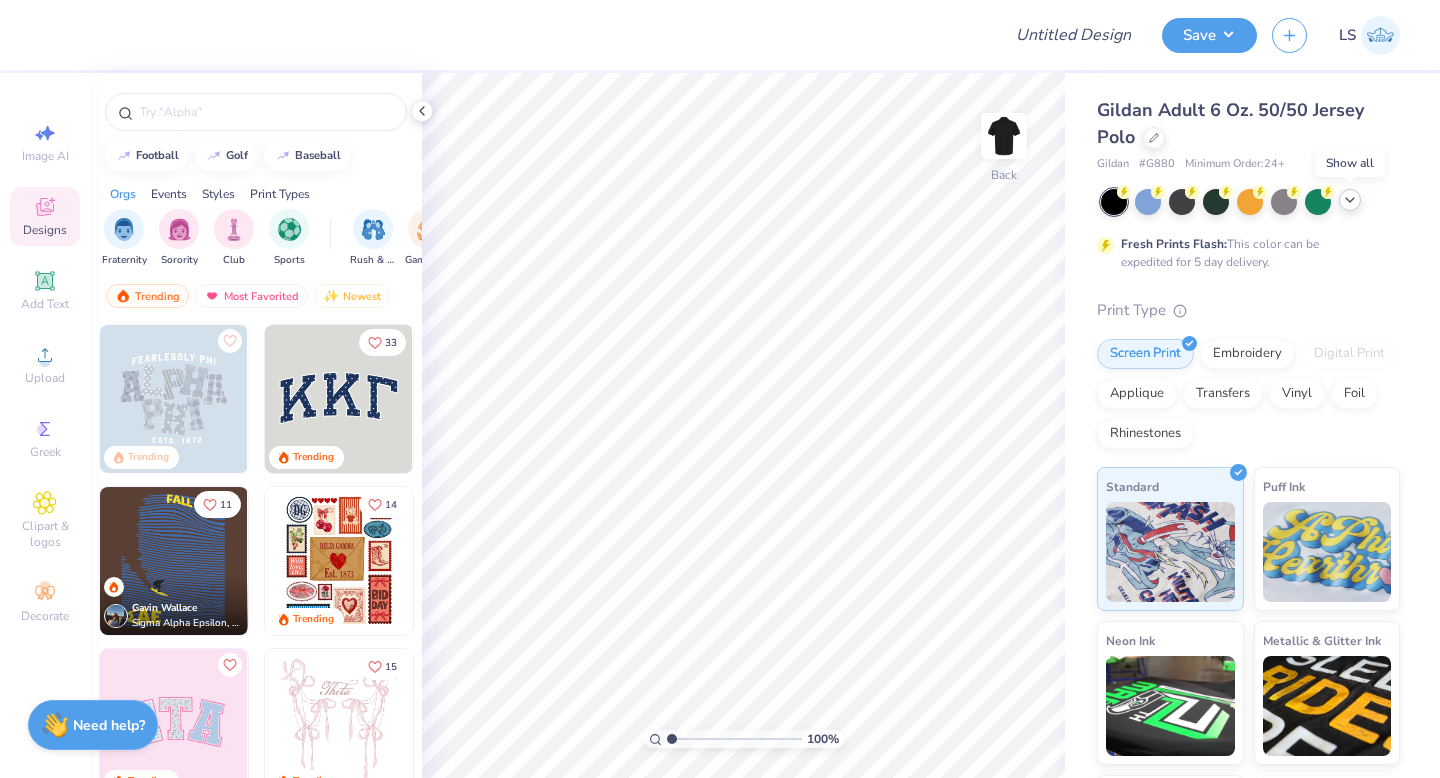 click at bounding box center (1350, 200) 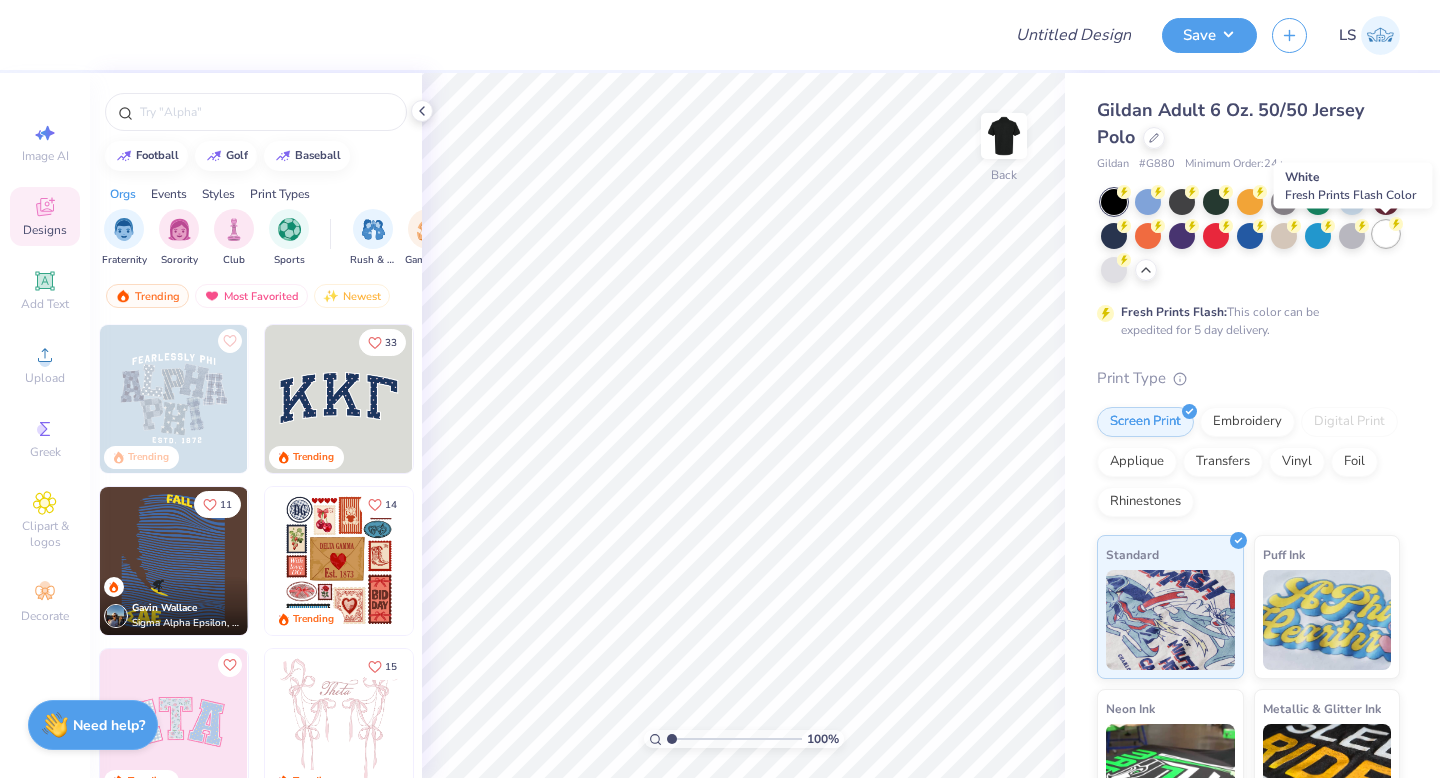 click at bounding box center (1386, 234) 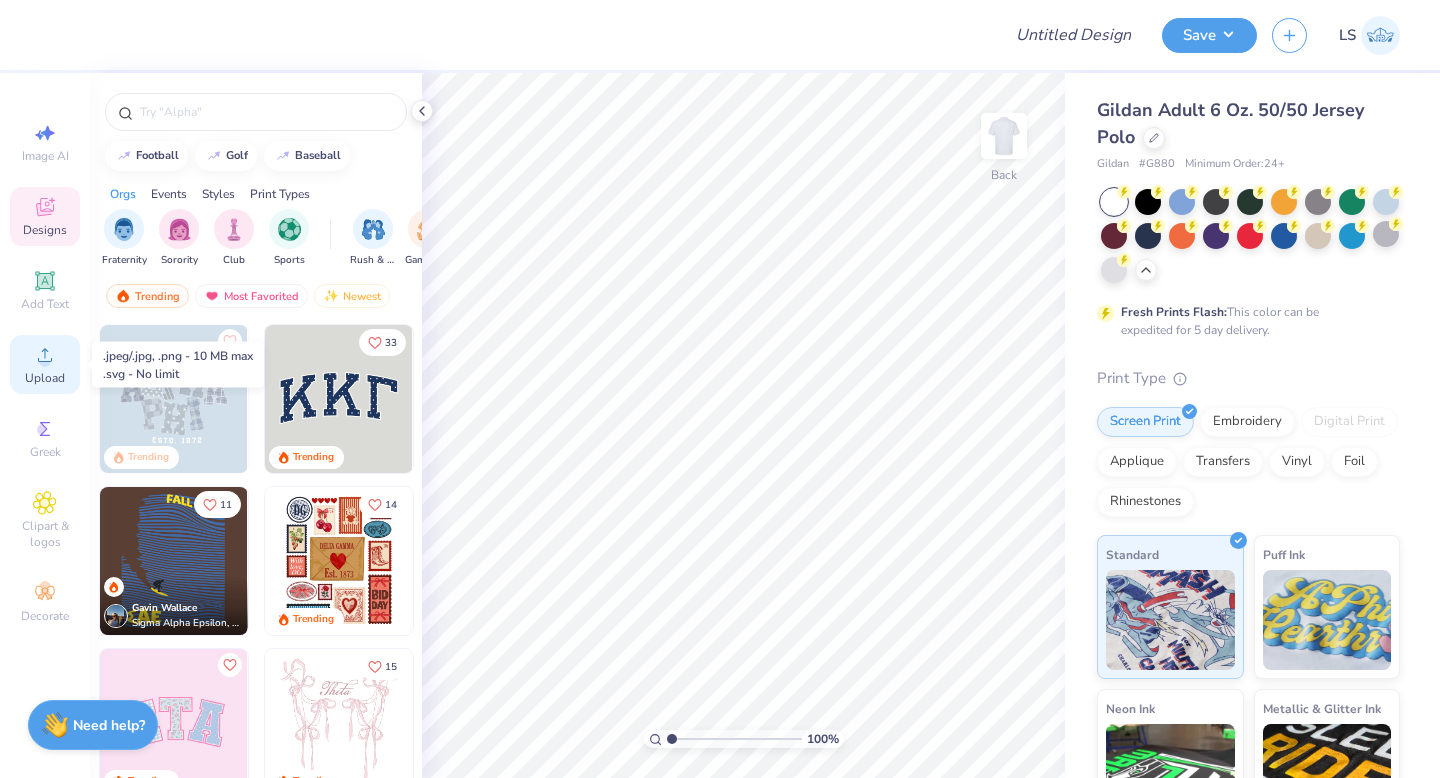 click 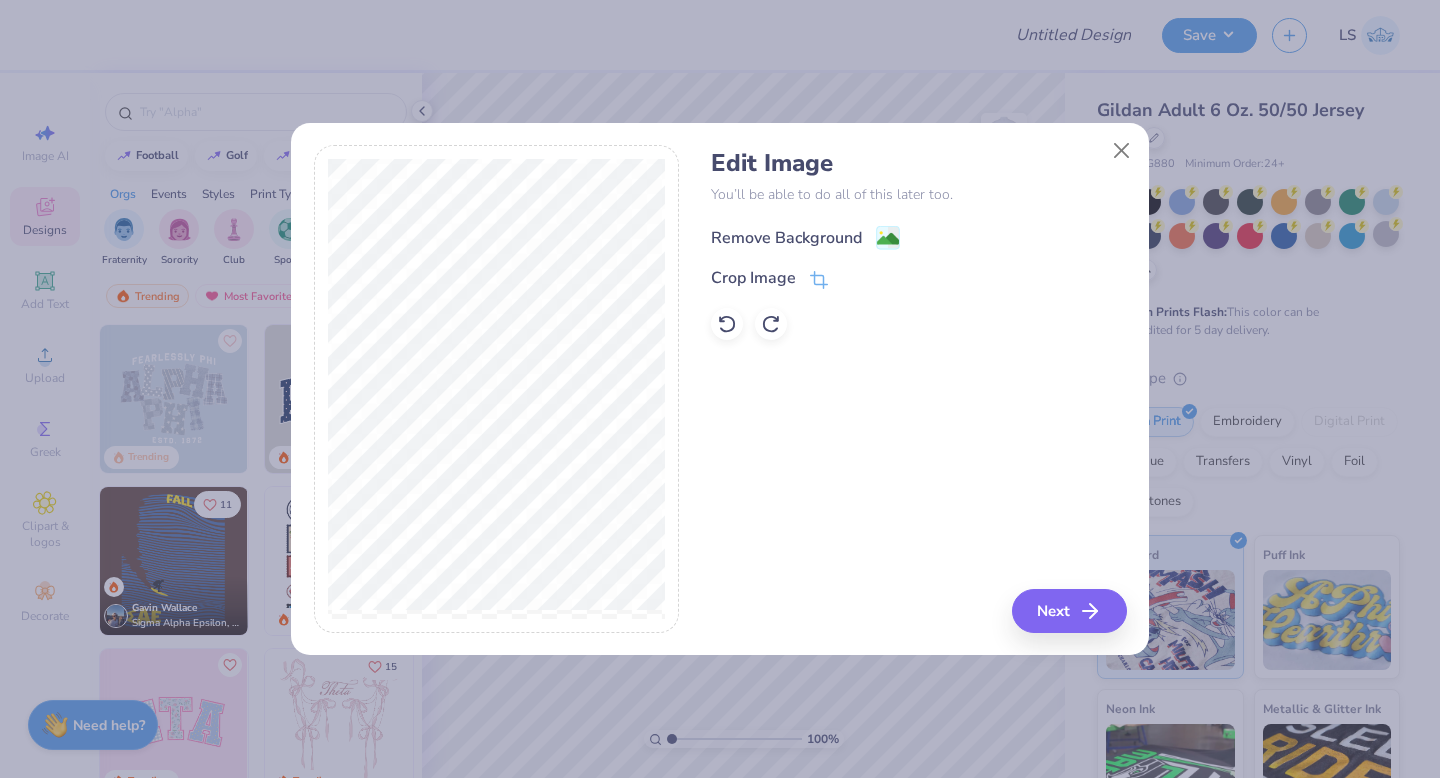 click on "Remove Background" at bounding box center (786, 238) 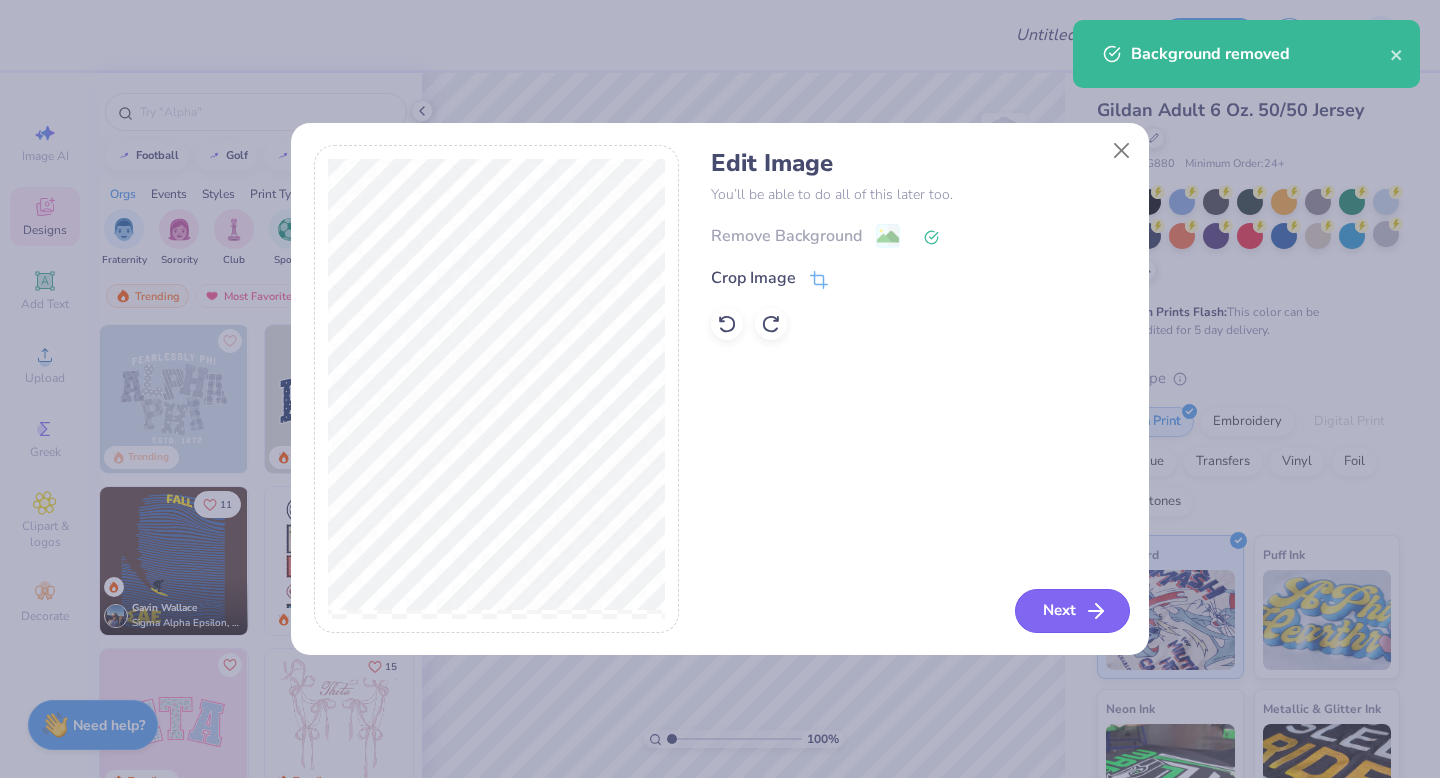 click on "Next" at bounding box center (1072, 611) 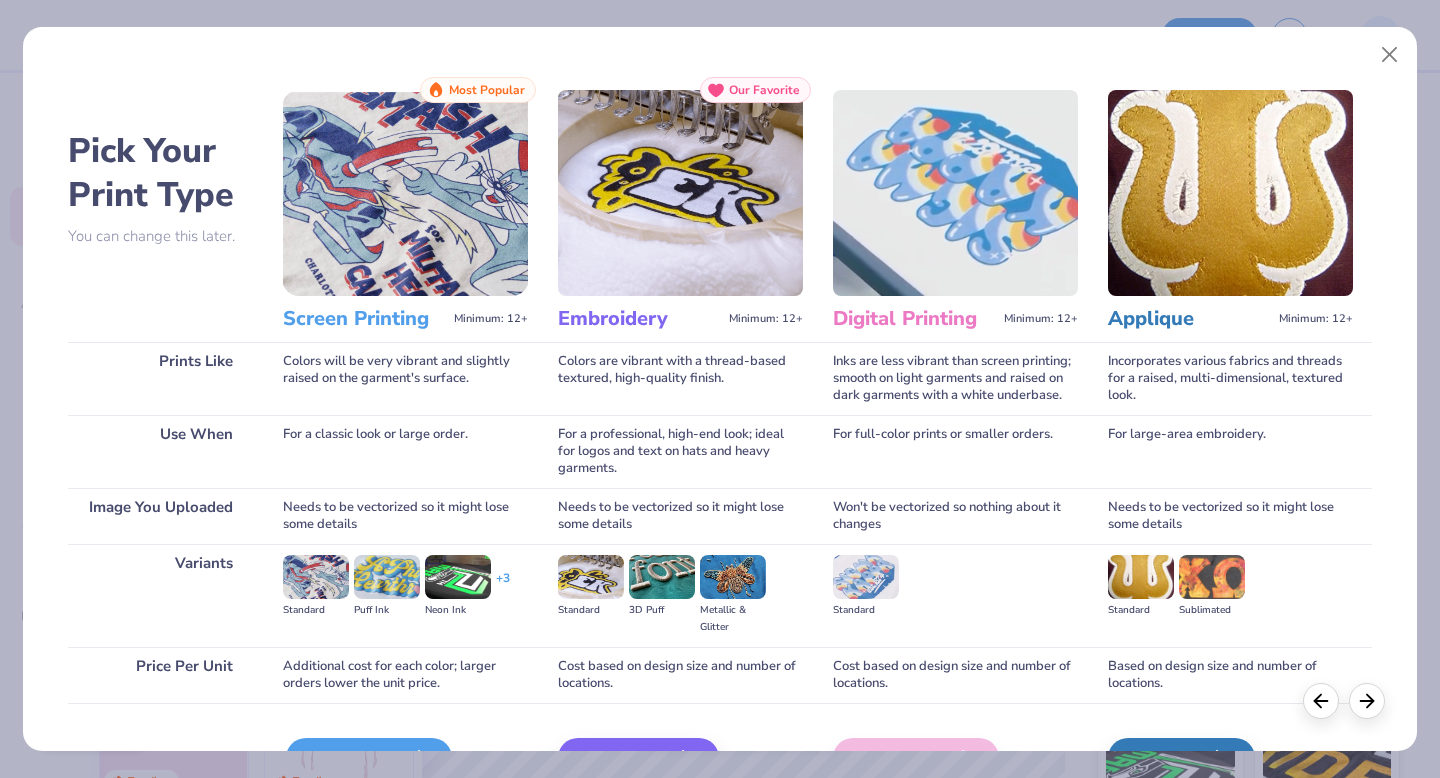click on "Screen Print" at bounding box center [369, 758] 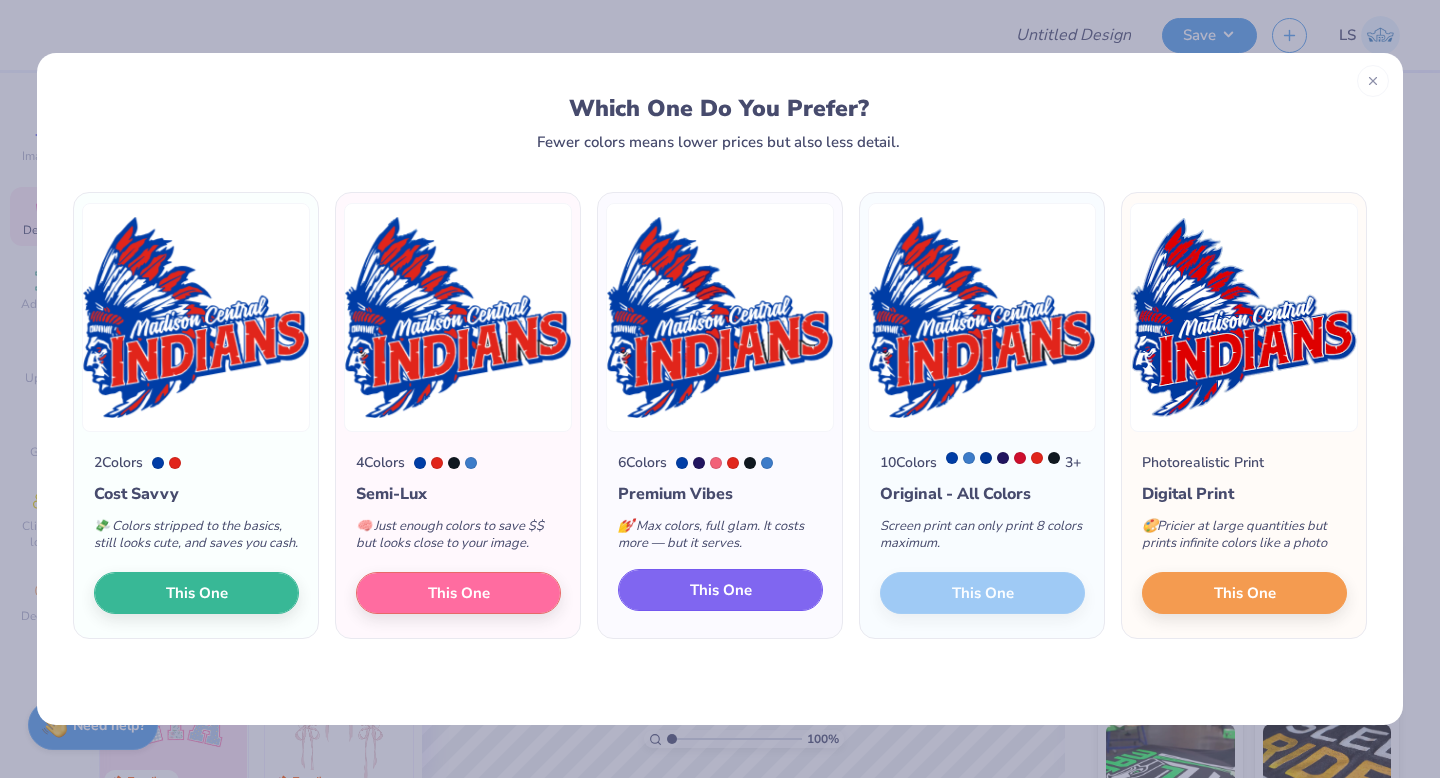 click on "This One" at bounding box center (720, 590) 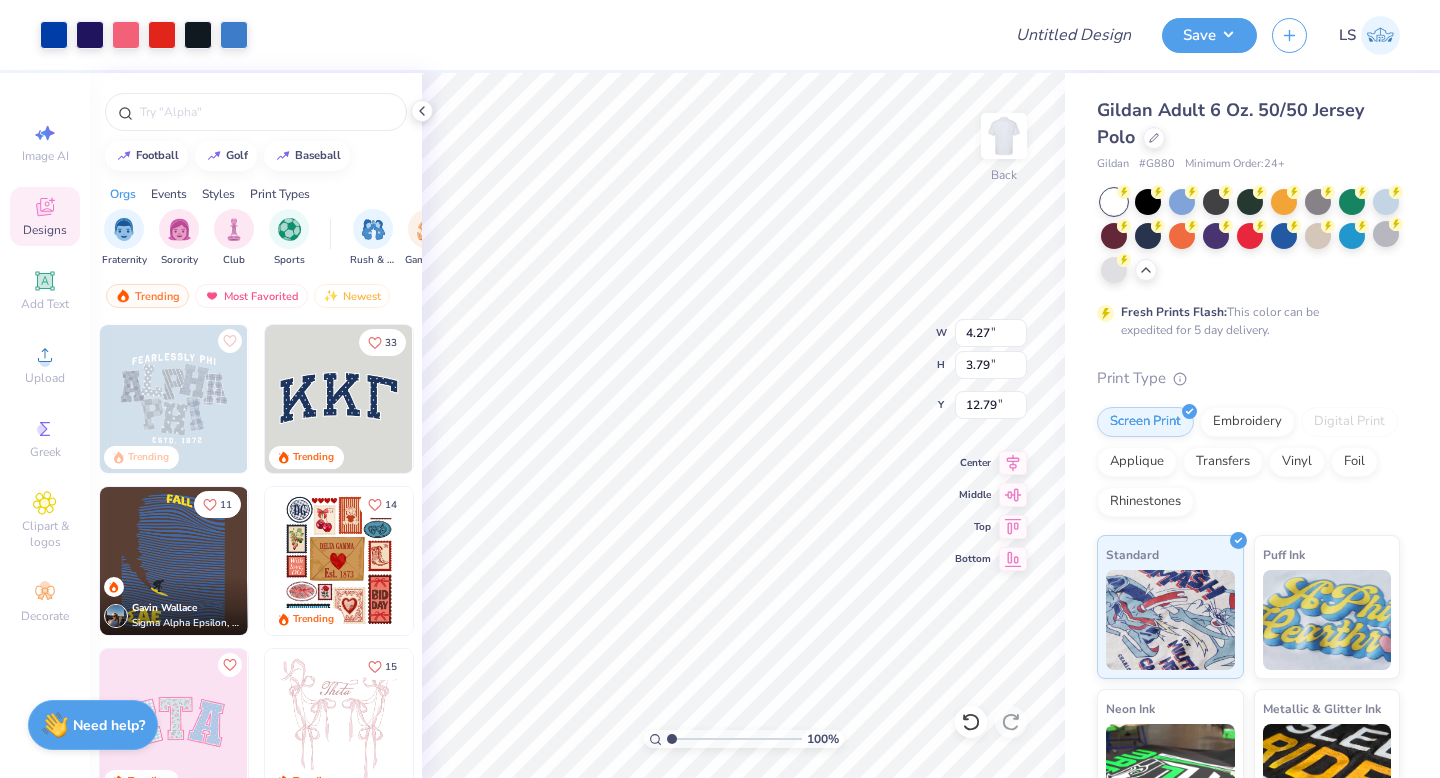 type on "4.27" 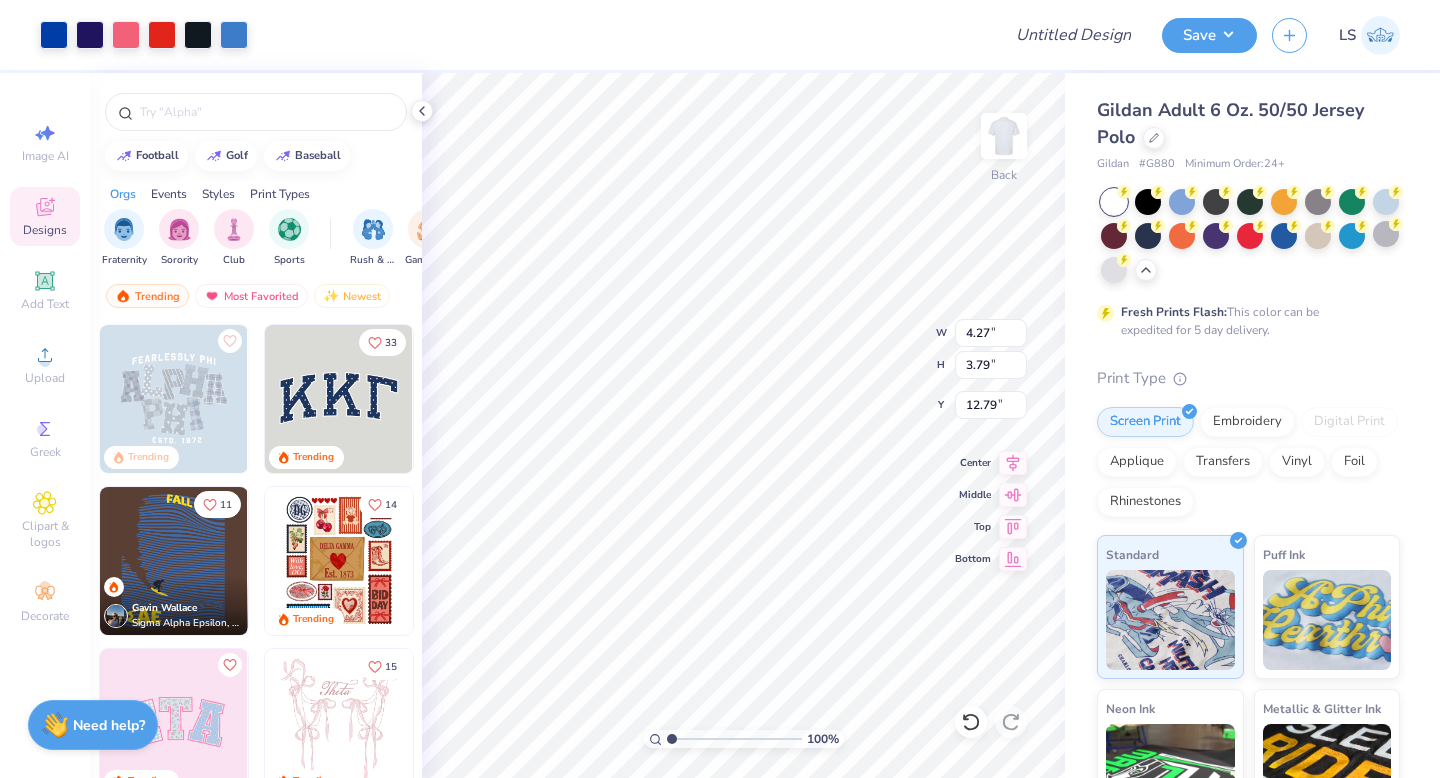 type on "3.79" 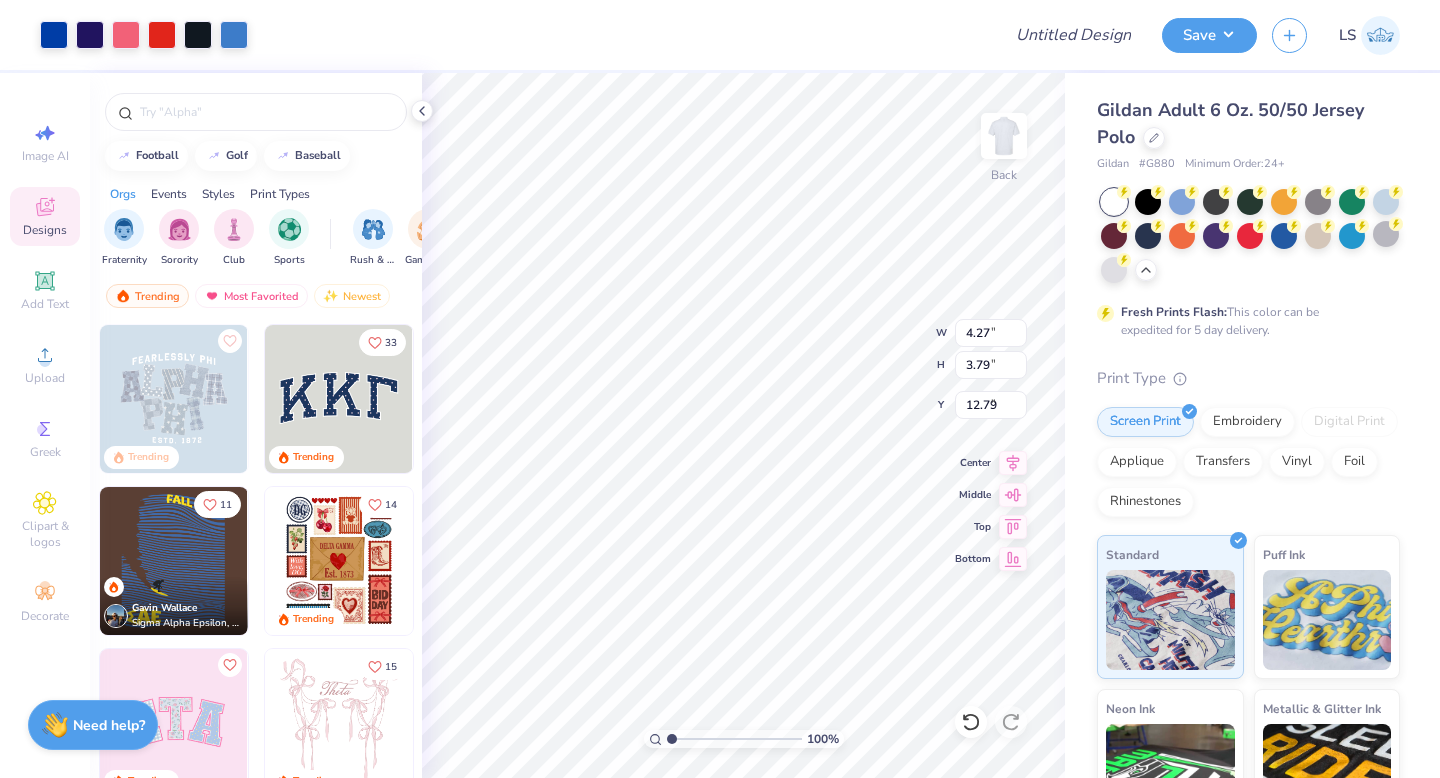 type on "3.00" 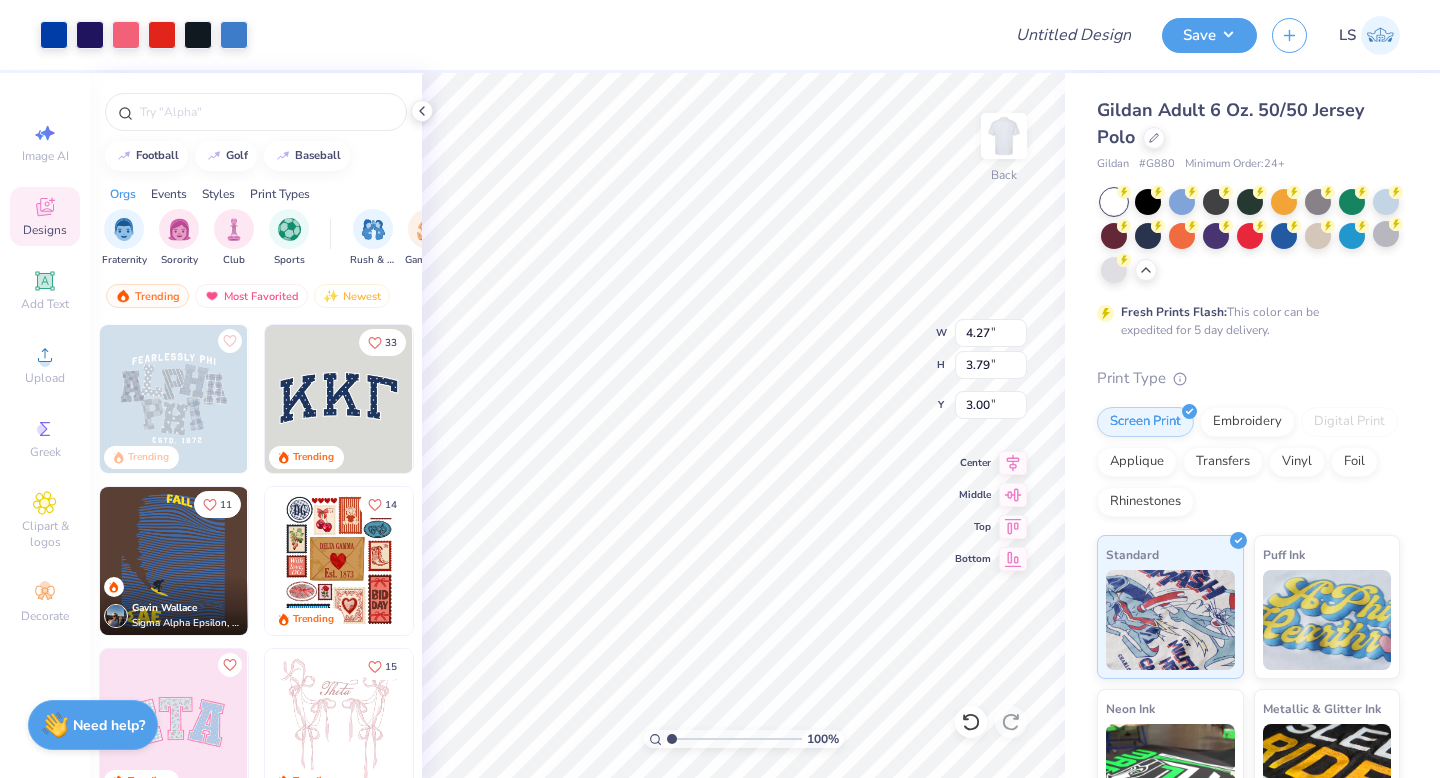 type on "2.51" 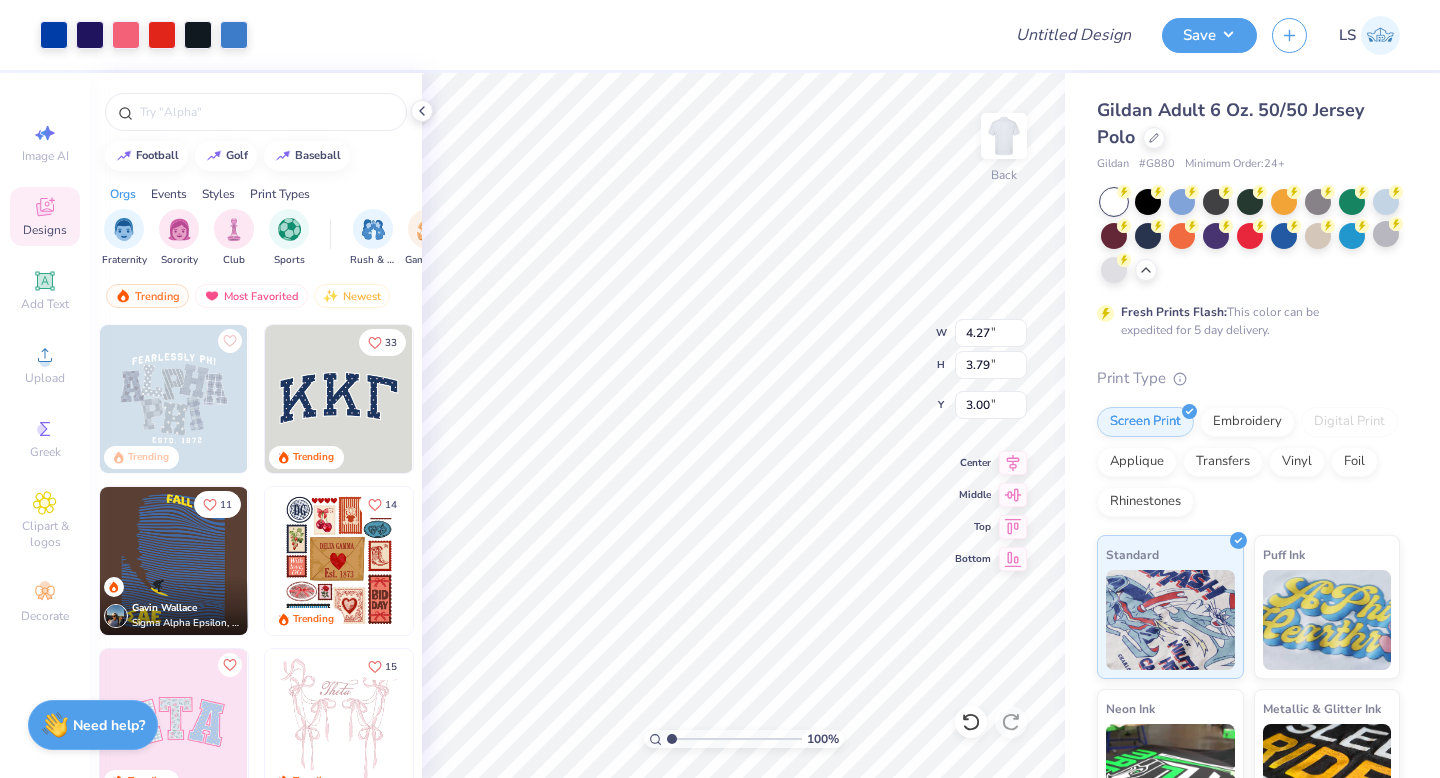 type on "2.22" 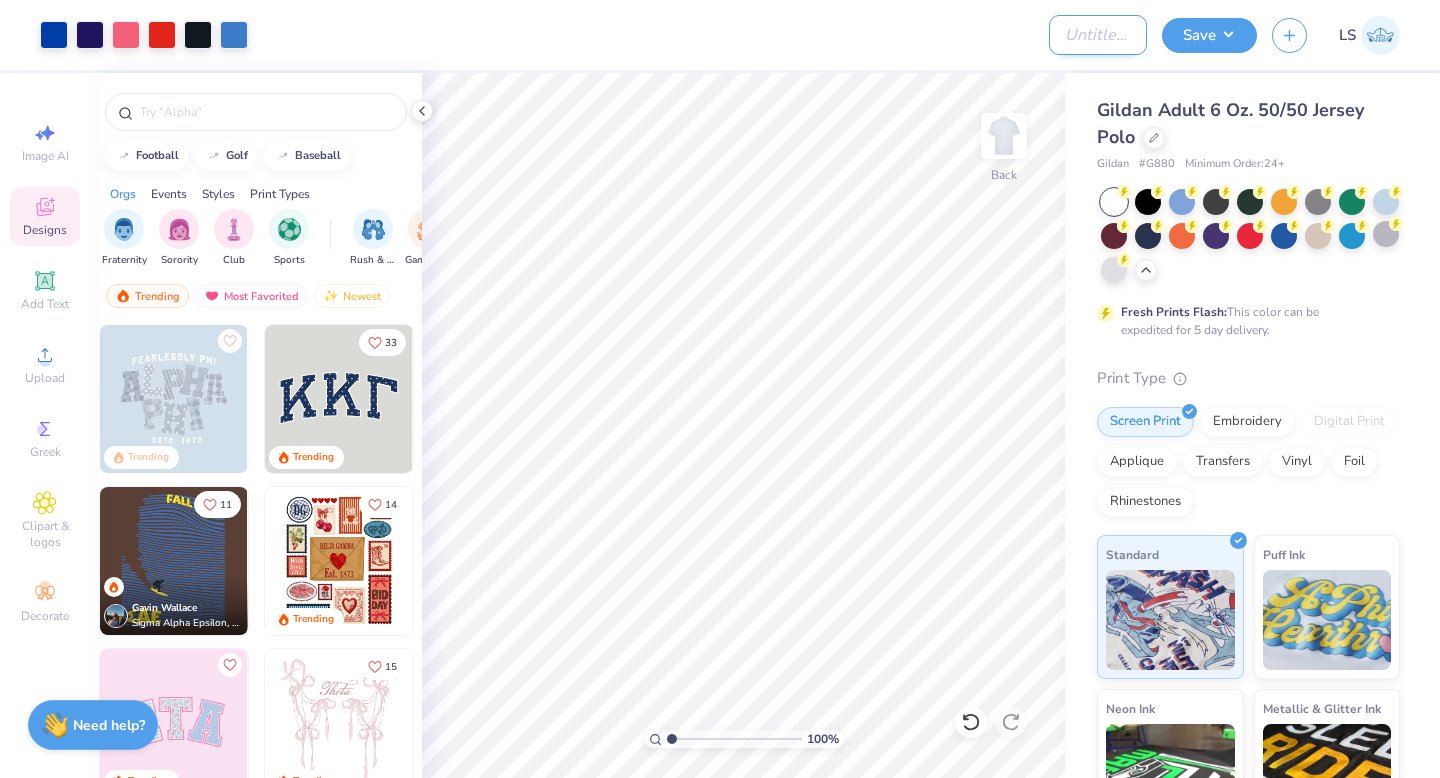 click on "Design Title" at bounding box center (1098, 35) 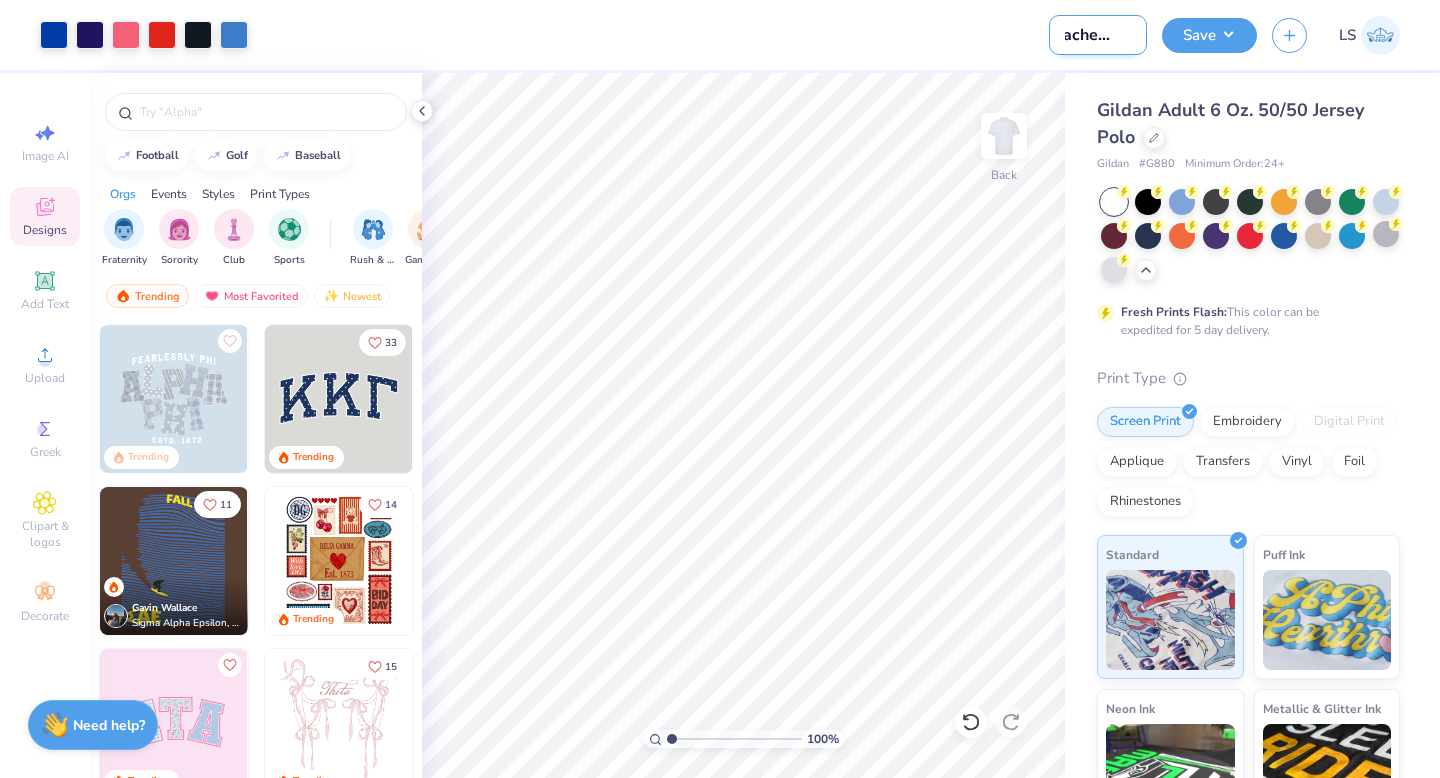 scroll, scrollTop: 0, scrollLeft: 26, axis: horizontal 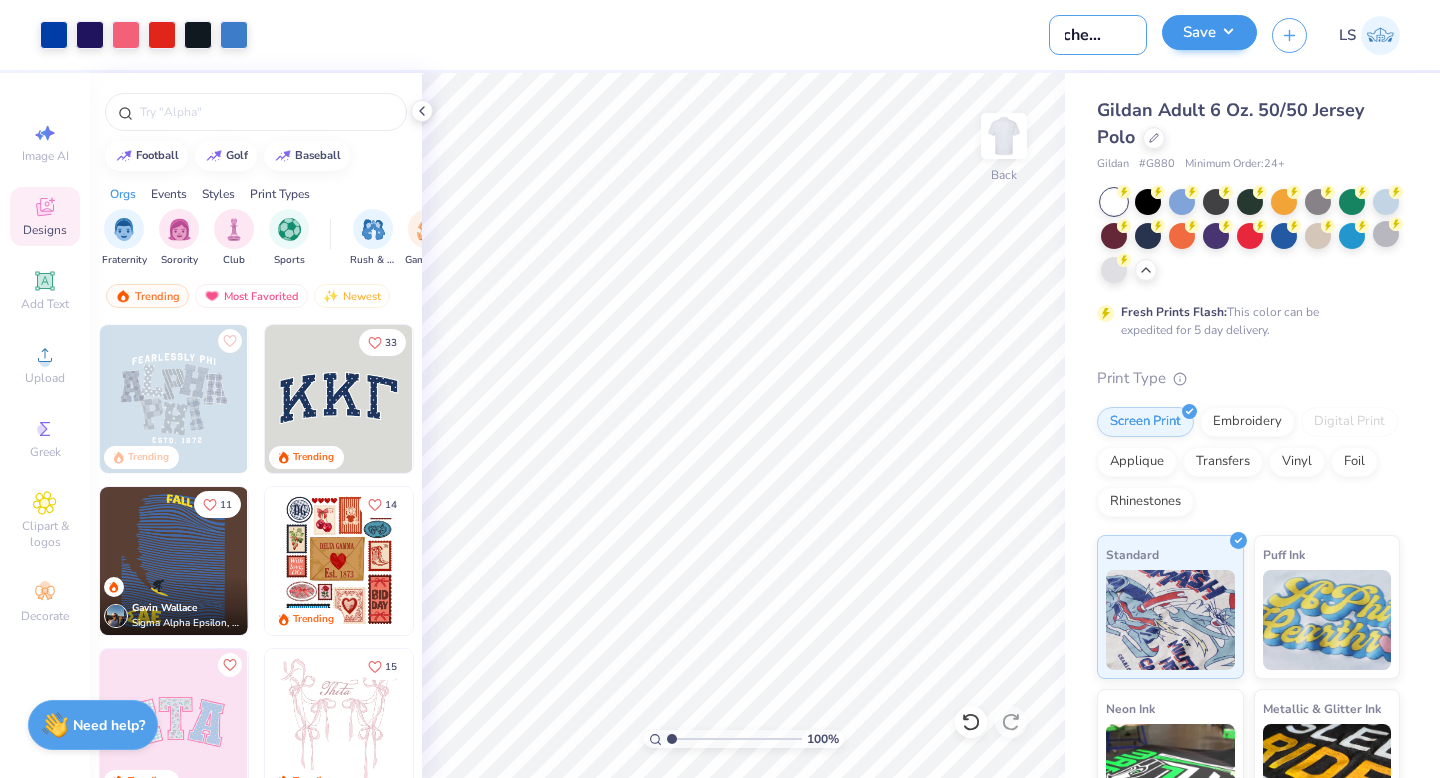 type on "teacher polo" 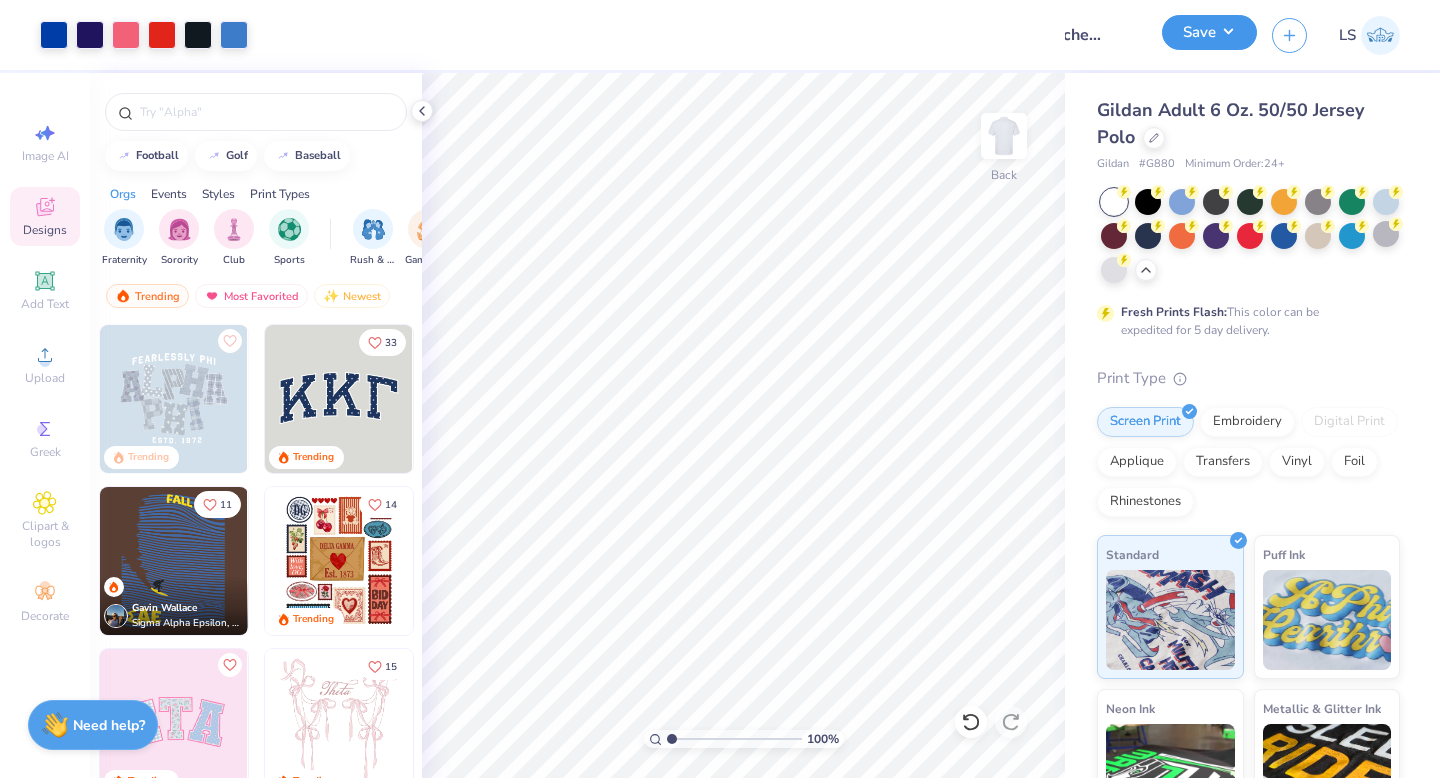 click on "Save" at bounding box center (1209, 32) 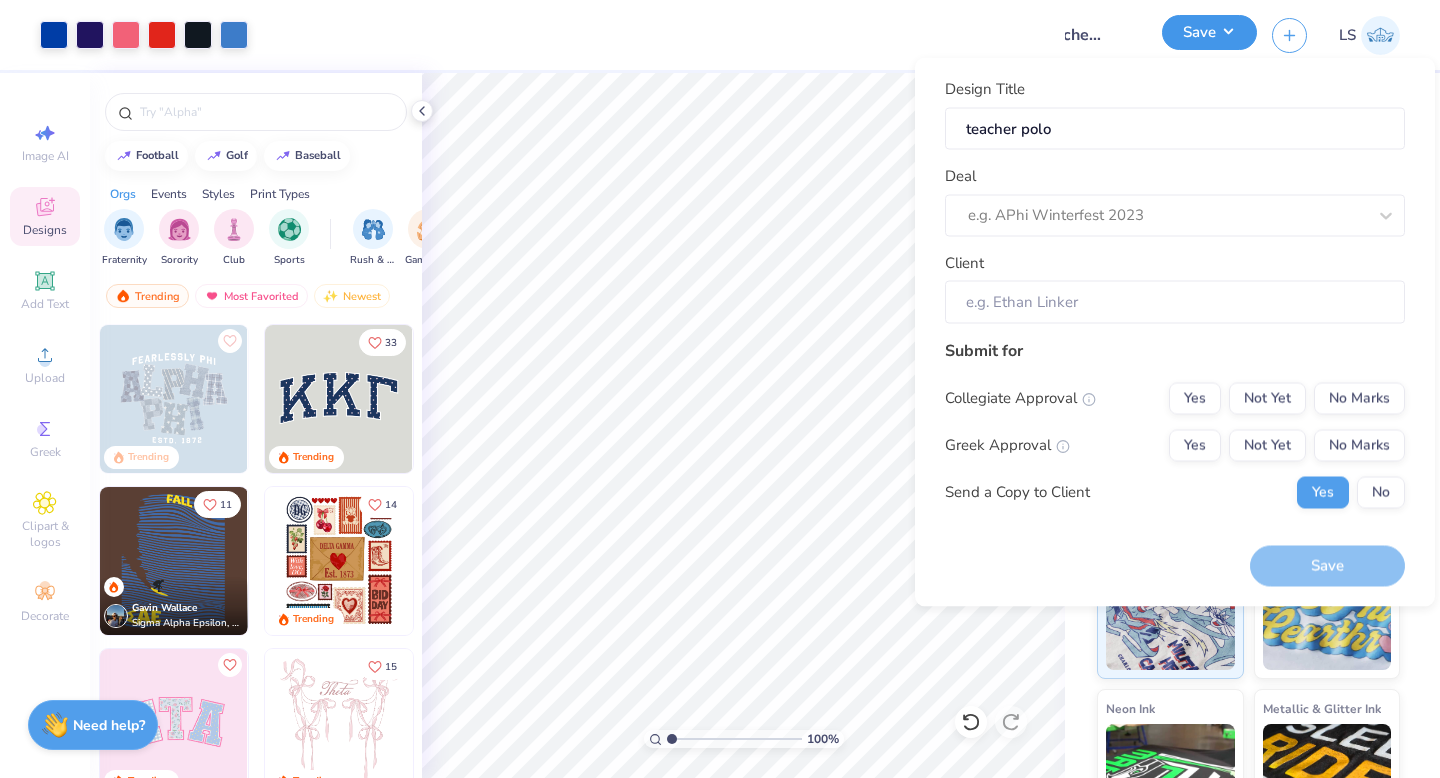 scroll, scrollTop: 0, scrollLeft: 0, axis: both 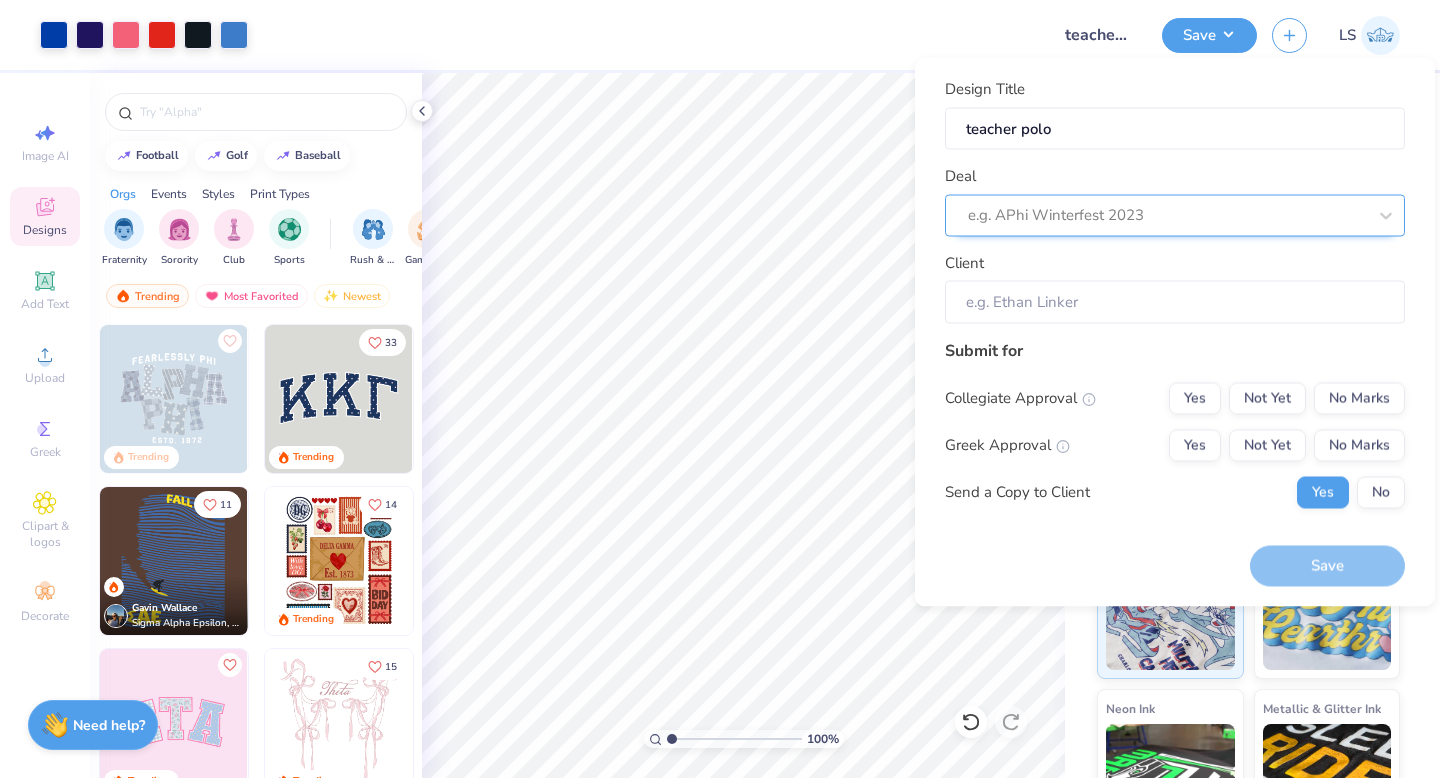 click at bounding box center (1167, 215) 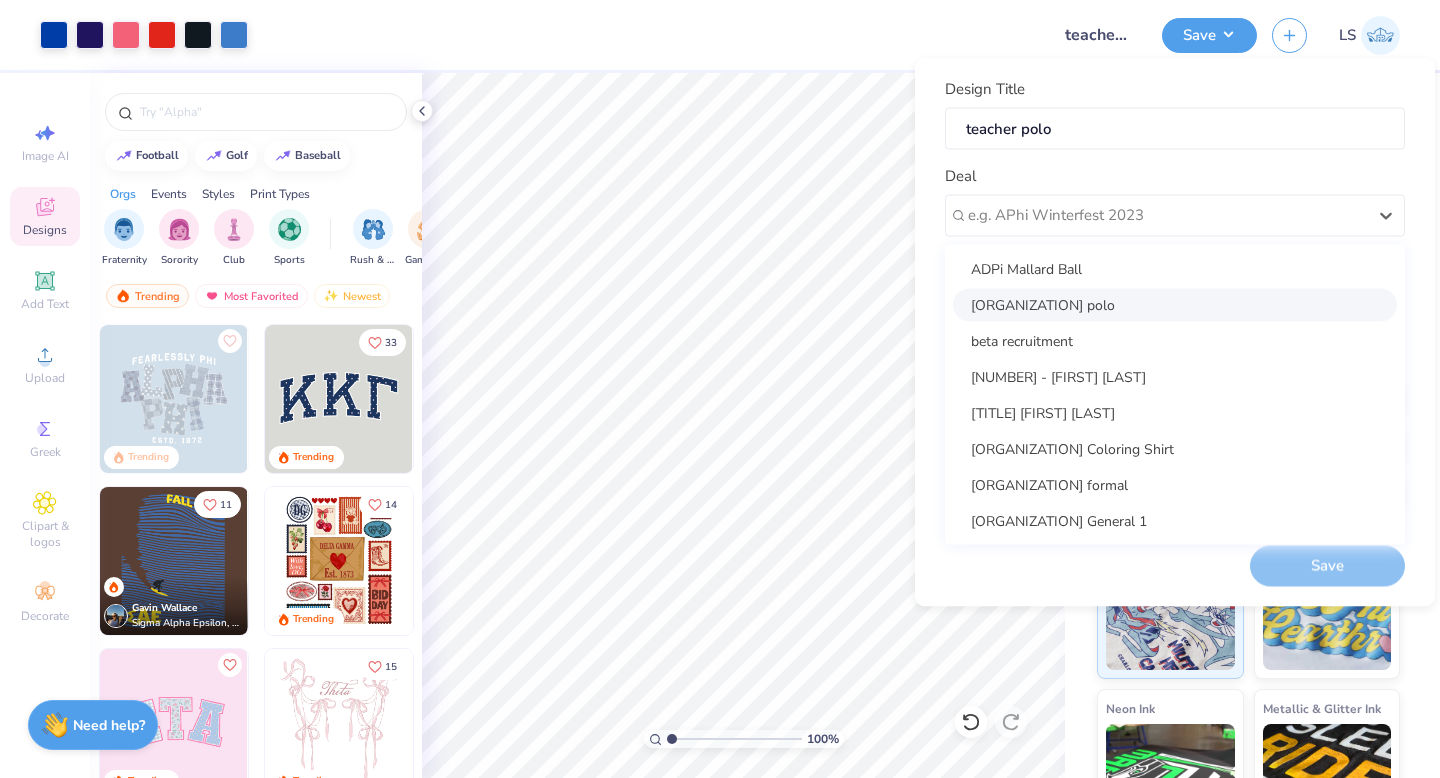 click on "[ORGANIZATION] polo" at bounding box center (1175, 304) 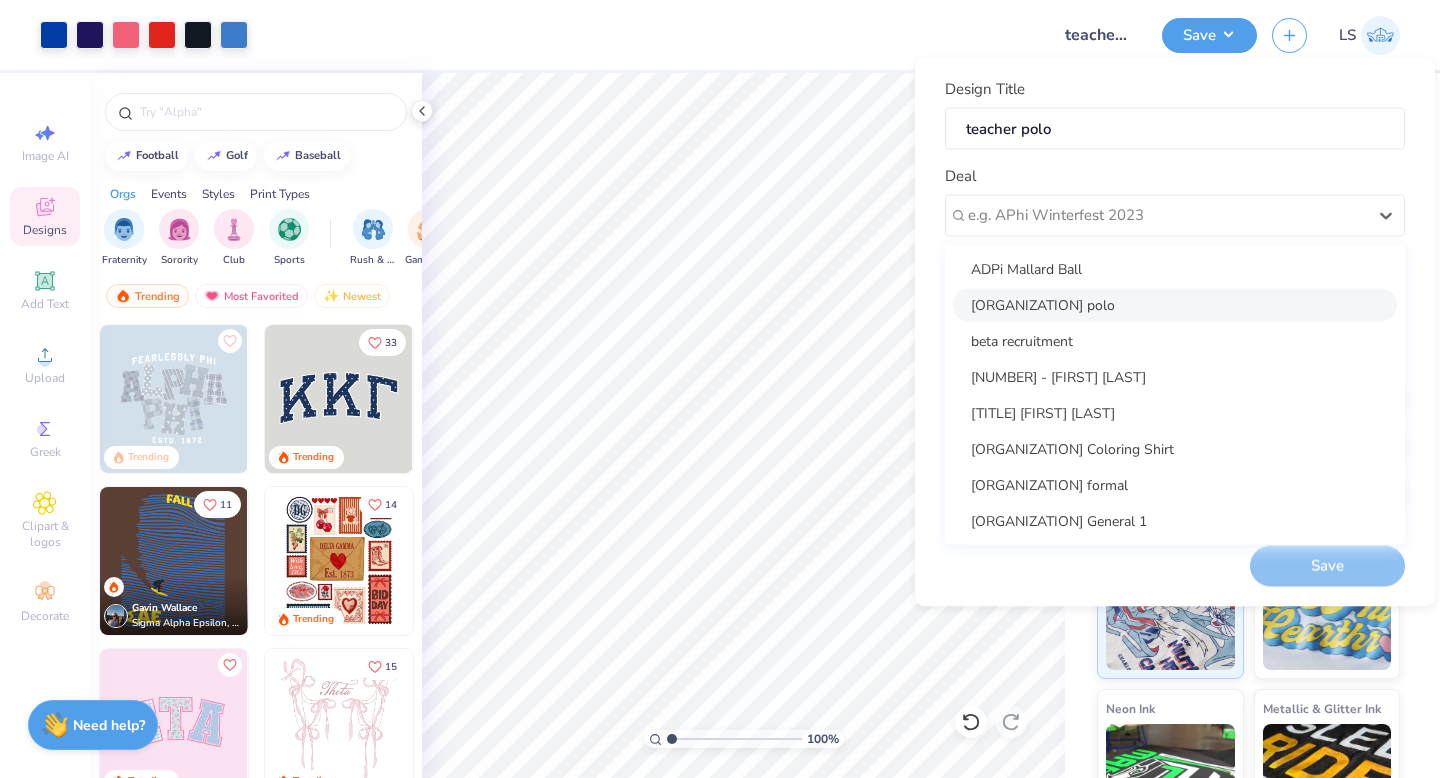 type on "[FIRST] [LAST]" 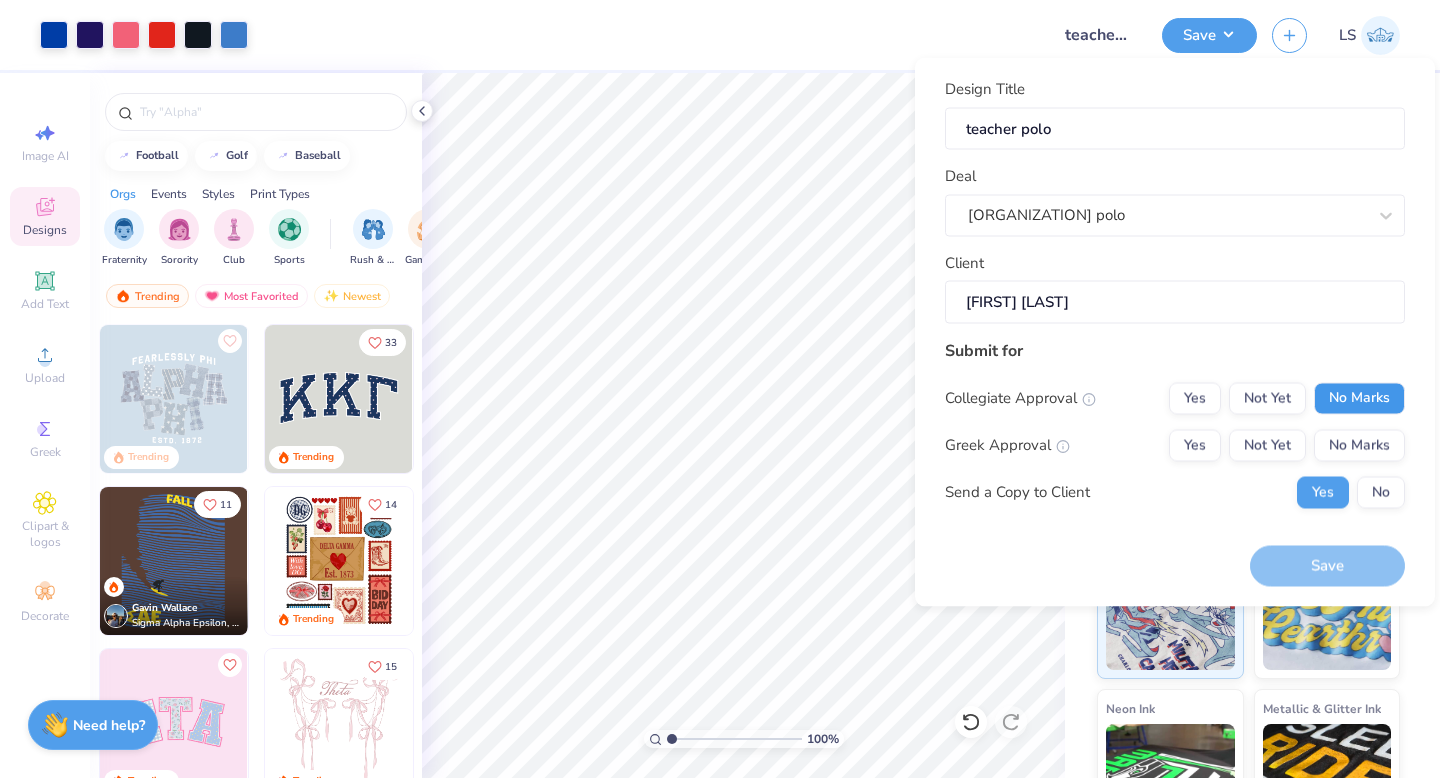 click on "No Marks" at bounding box center [1359, 398] 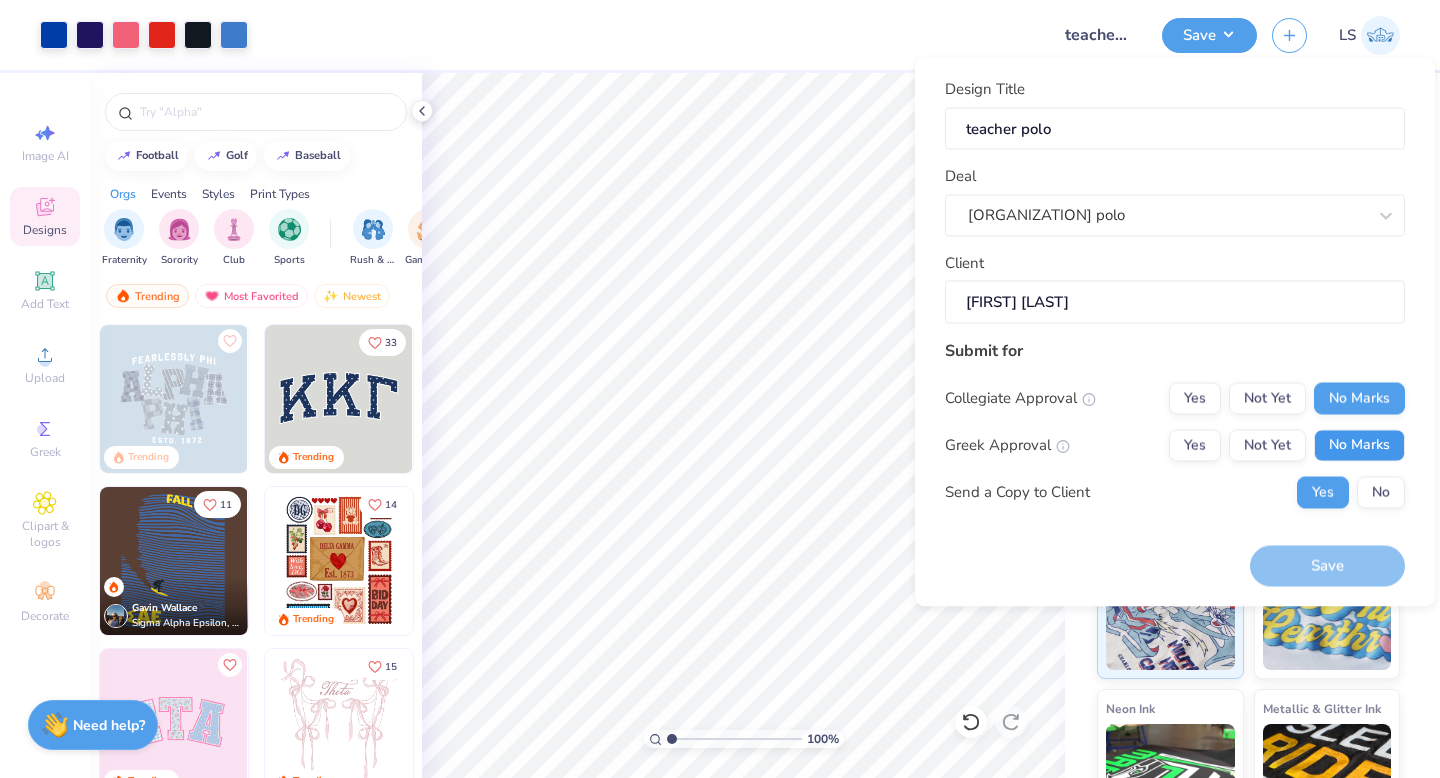 click on "No Marks" at bounding box center (1359, 445) 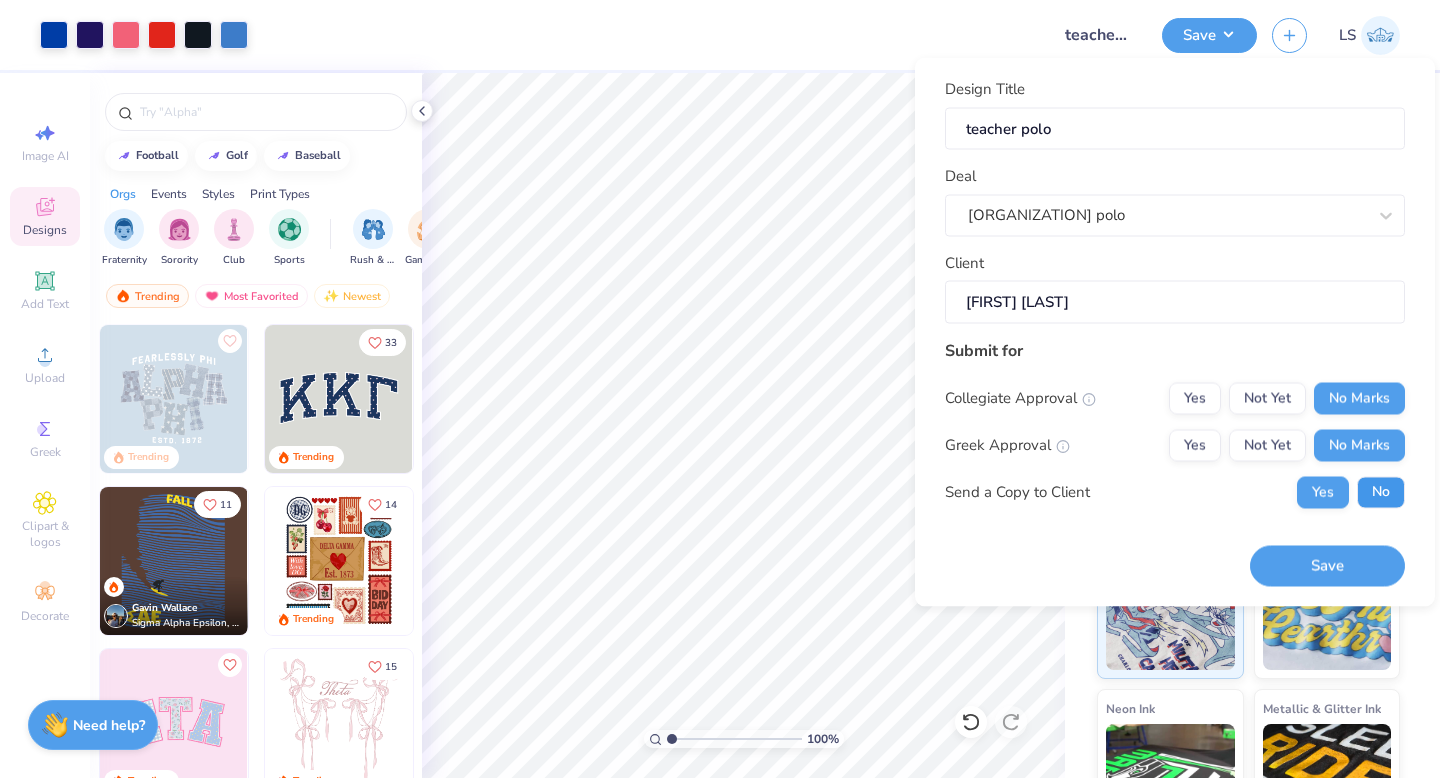 click on "No" at bounding box center (1381, 492) 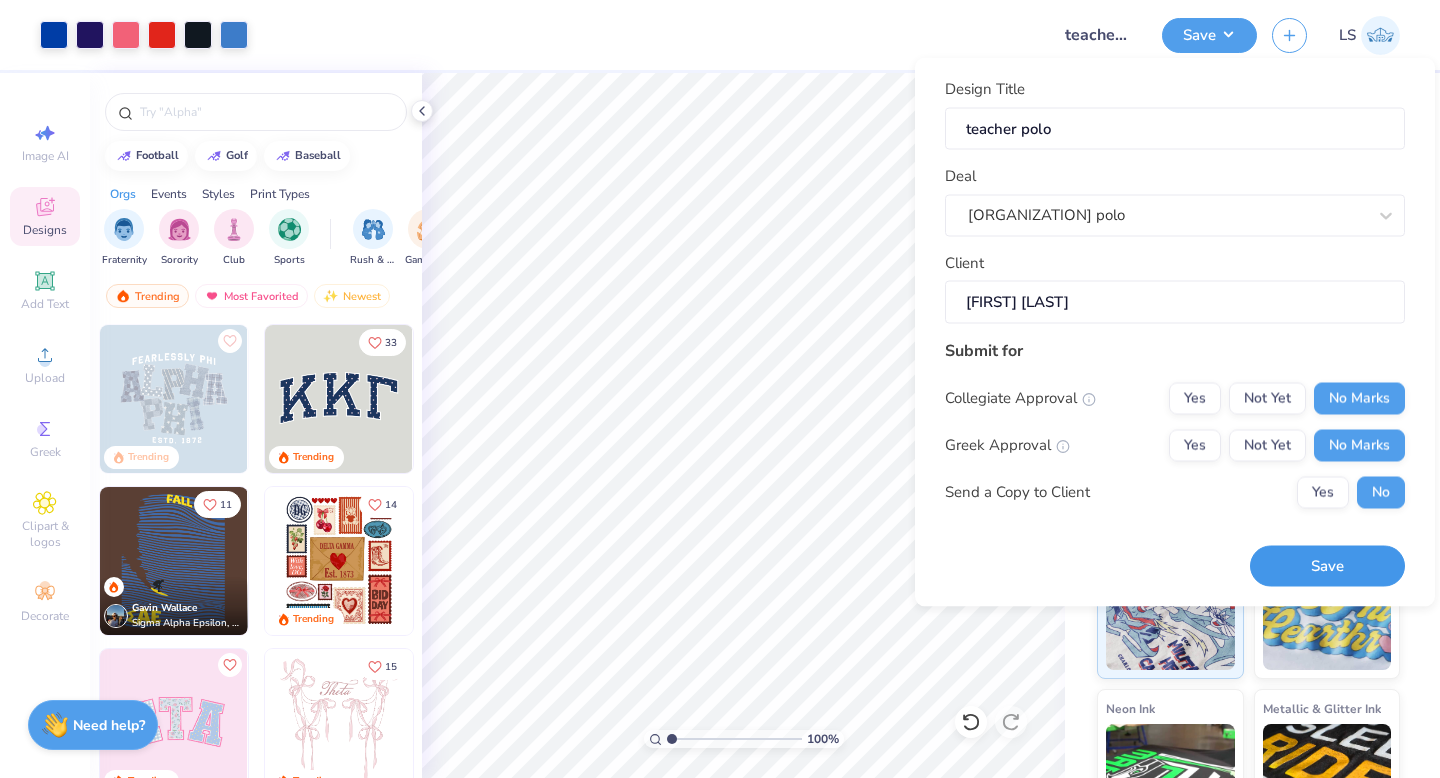click on "Save" at bounding box center [1327, 566] 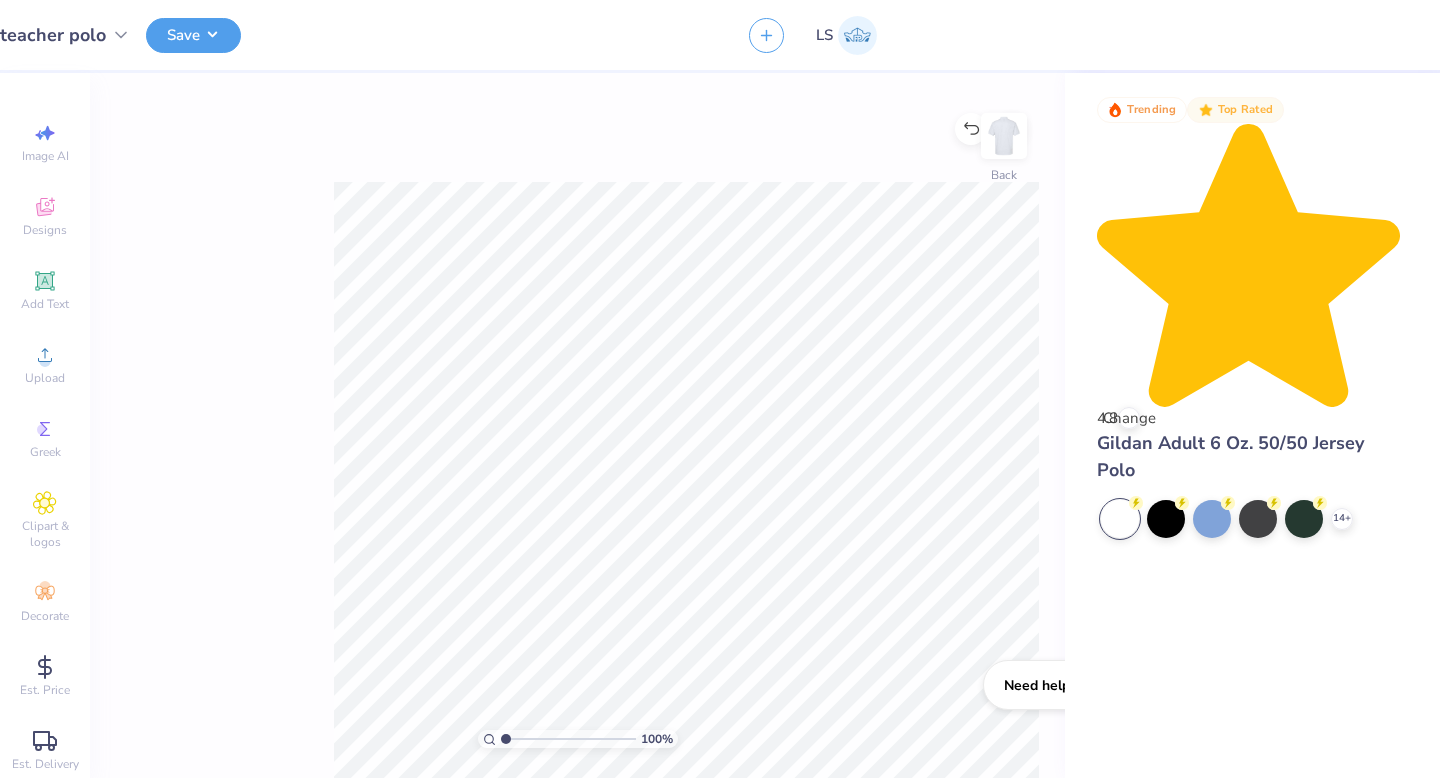 click on "100  % Need help?  Chat with us. Back" at bounding box center (577, 425) 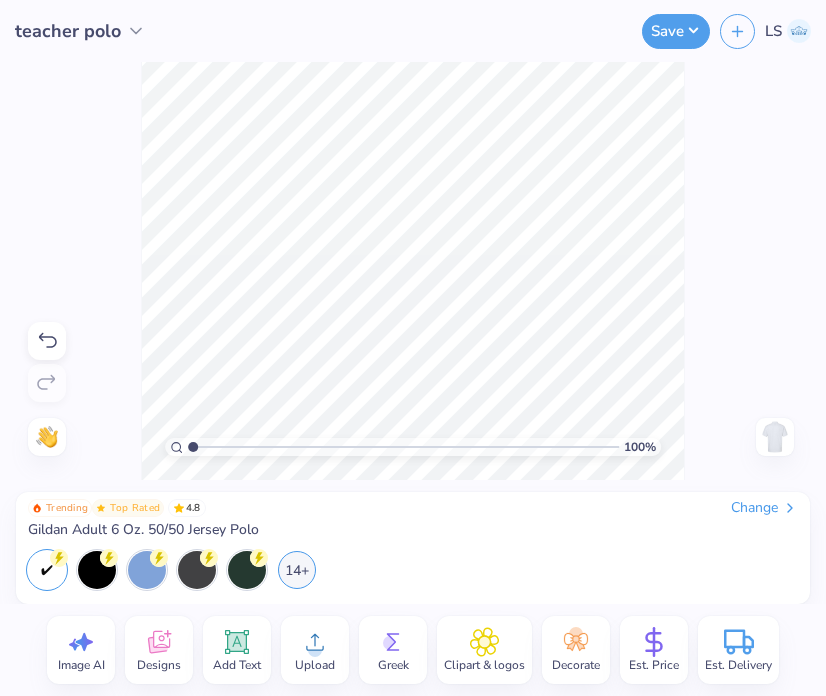 click on "Upload" at bounding box center [315, 650] 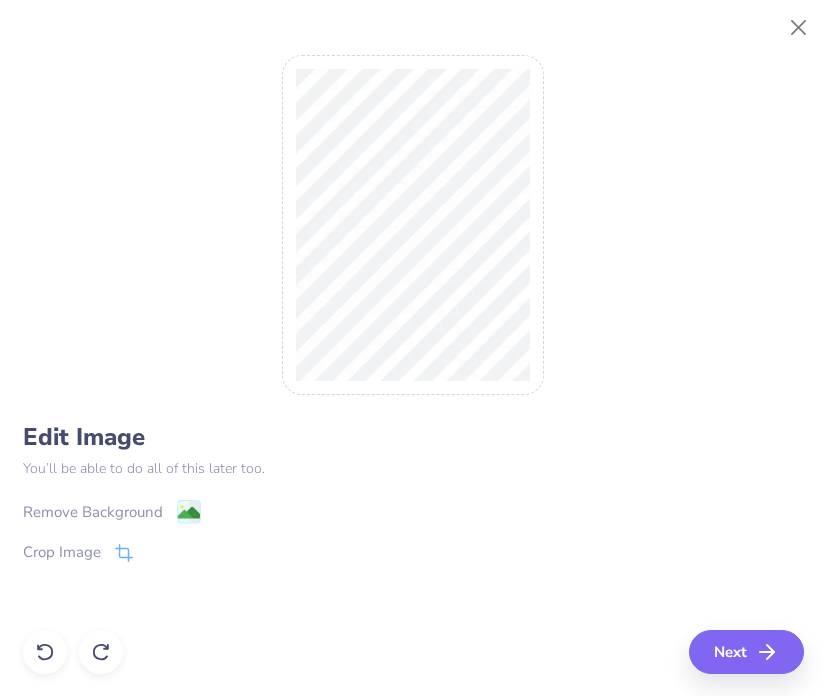 click 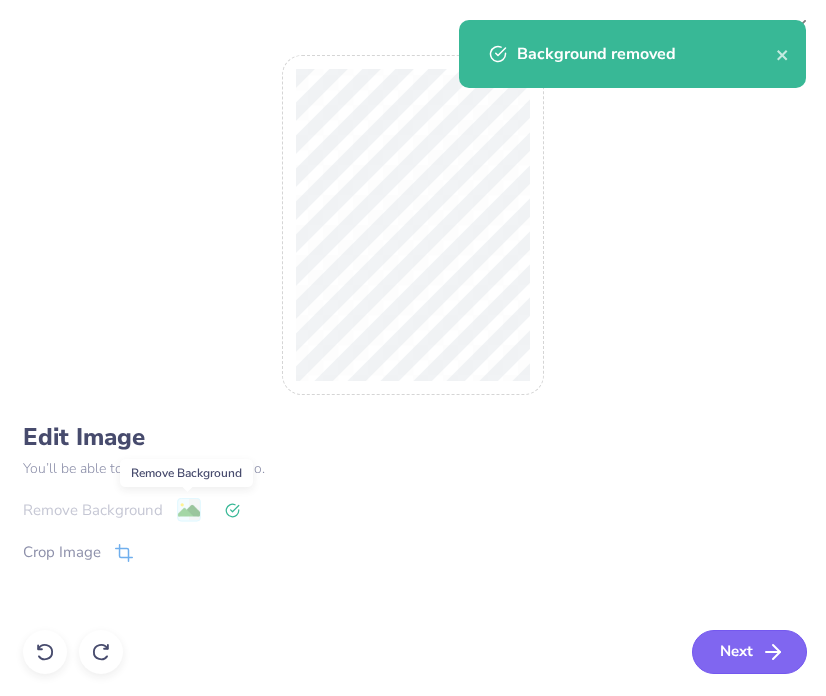 click on "Next" at bounding box center (749, 652) 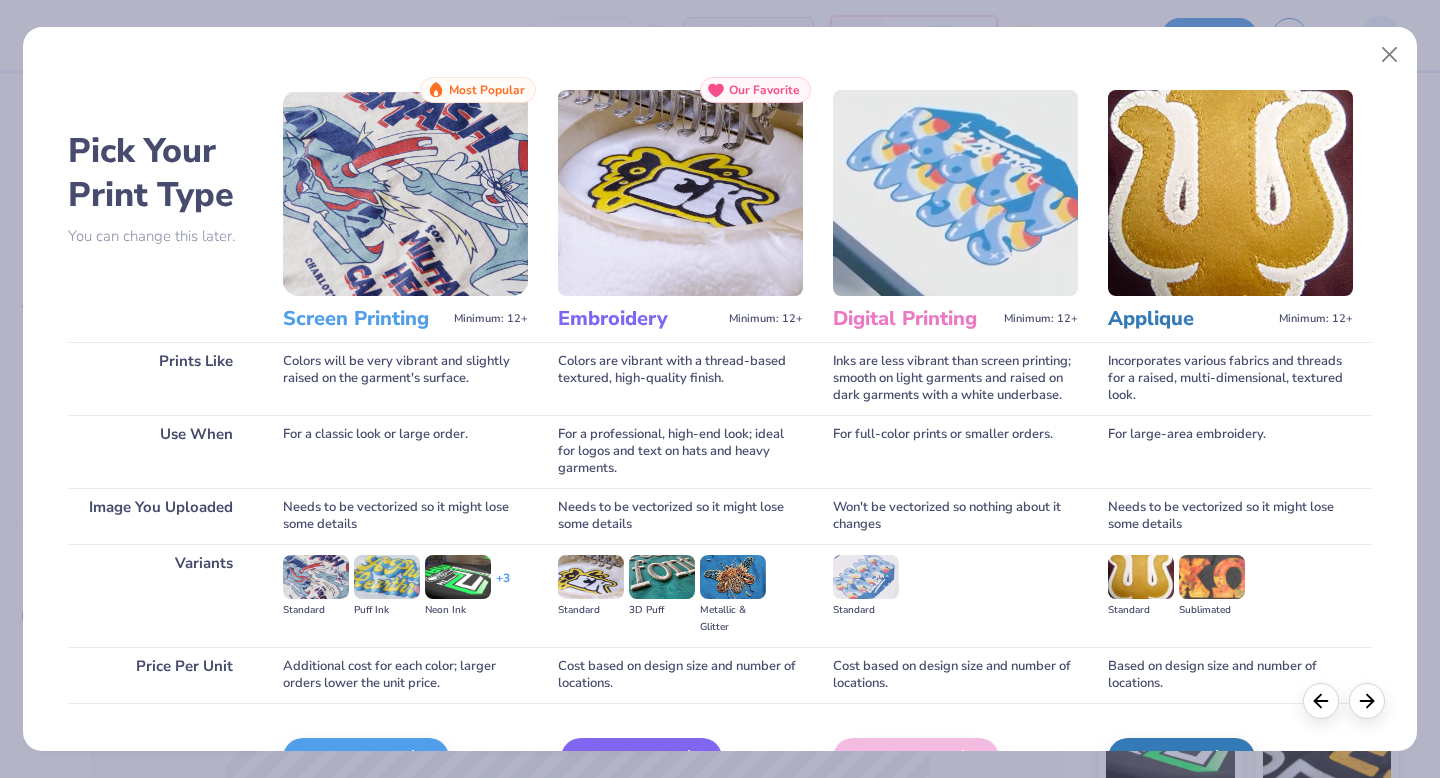 click on "Embroidery" at bounding box center (641, 758) 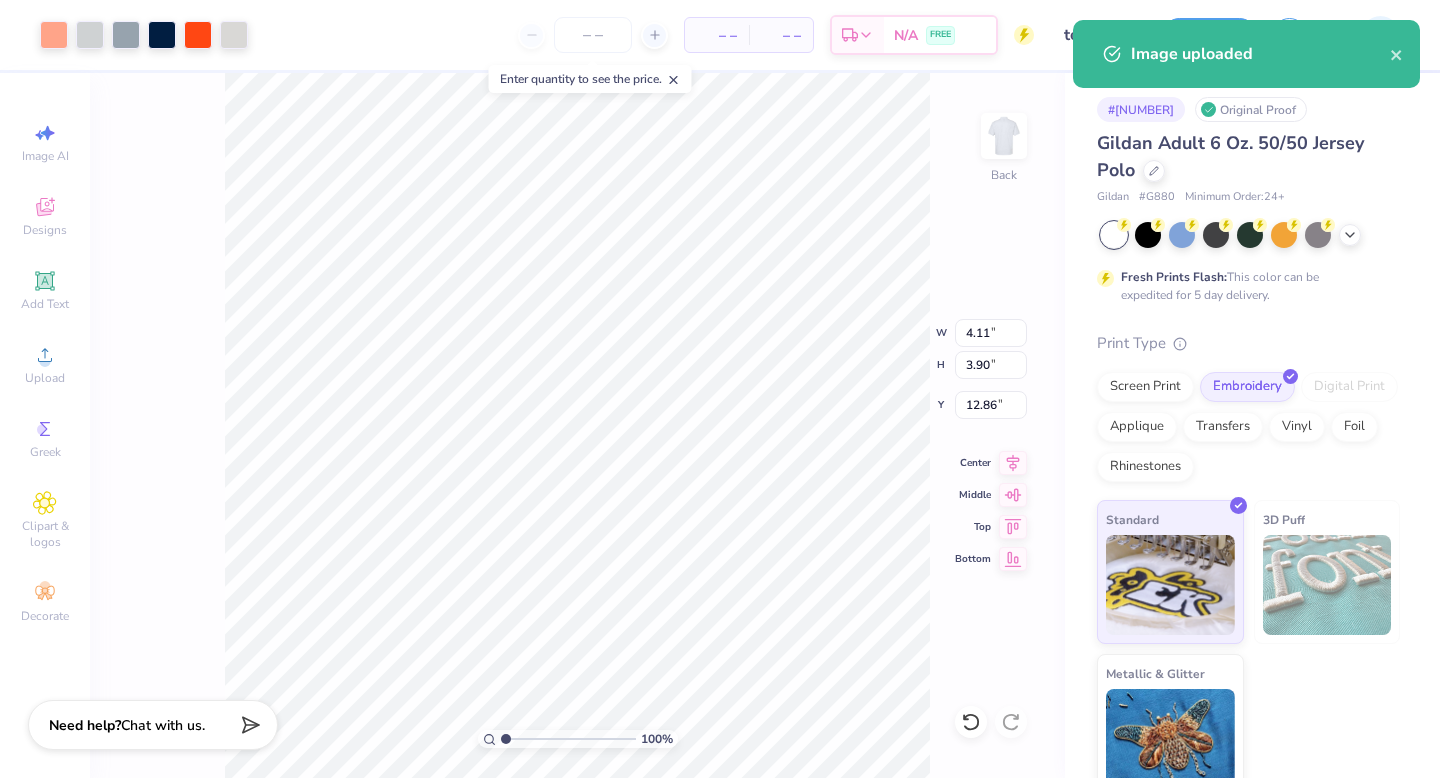 type on "4.11" 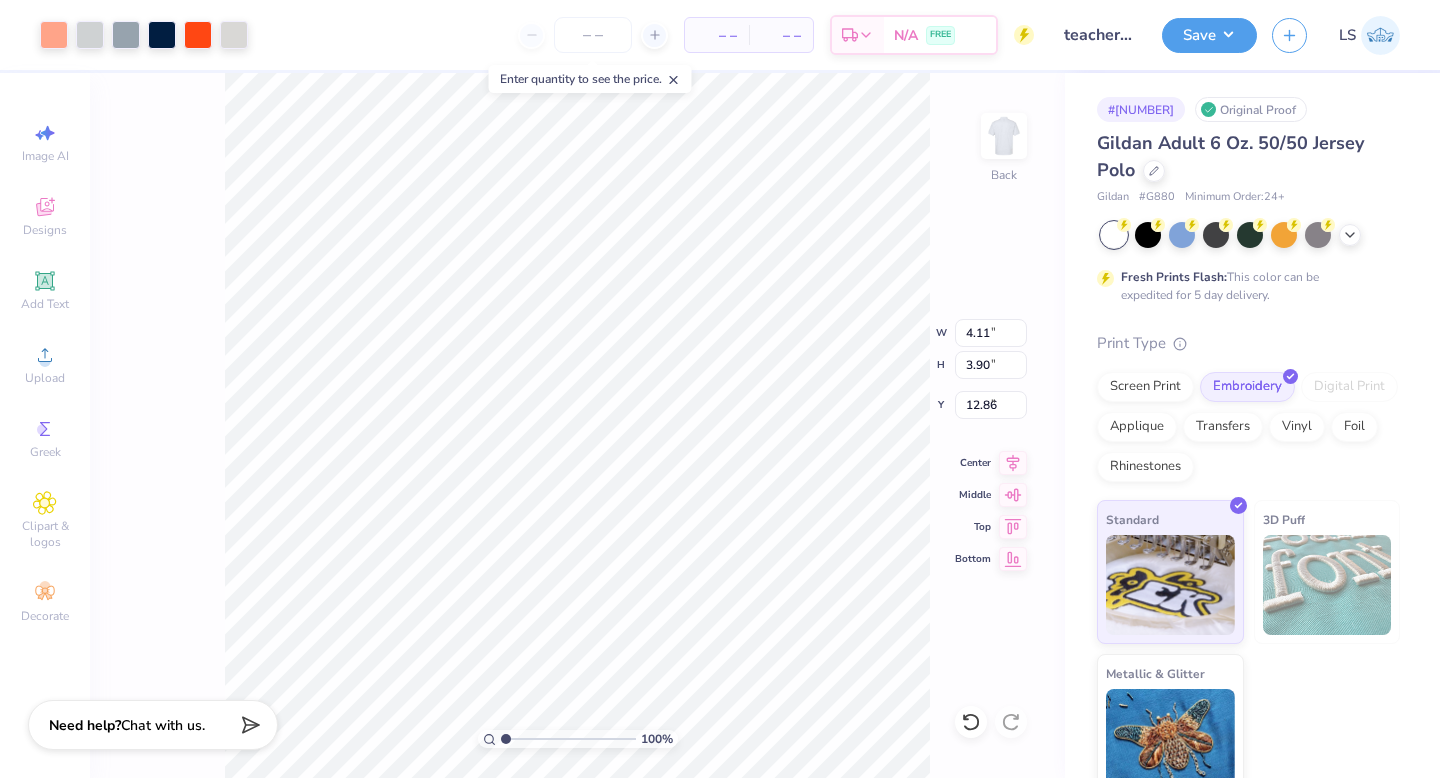 type on "3.00" 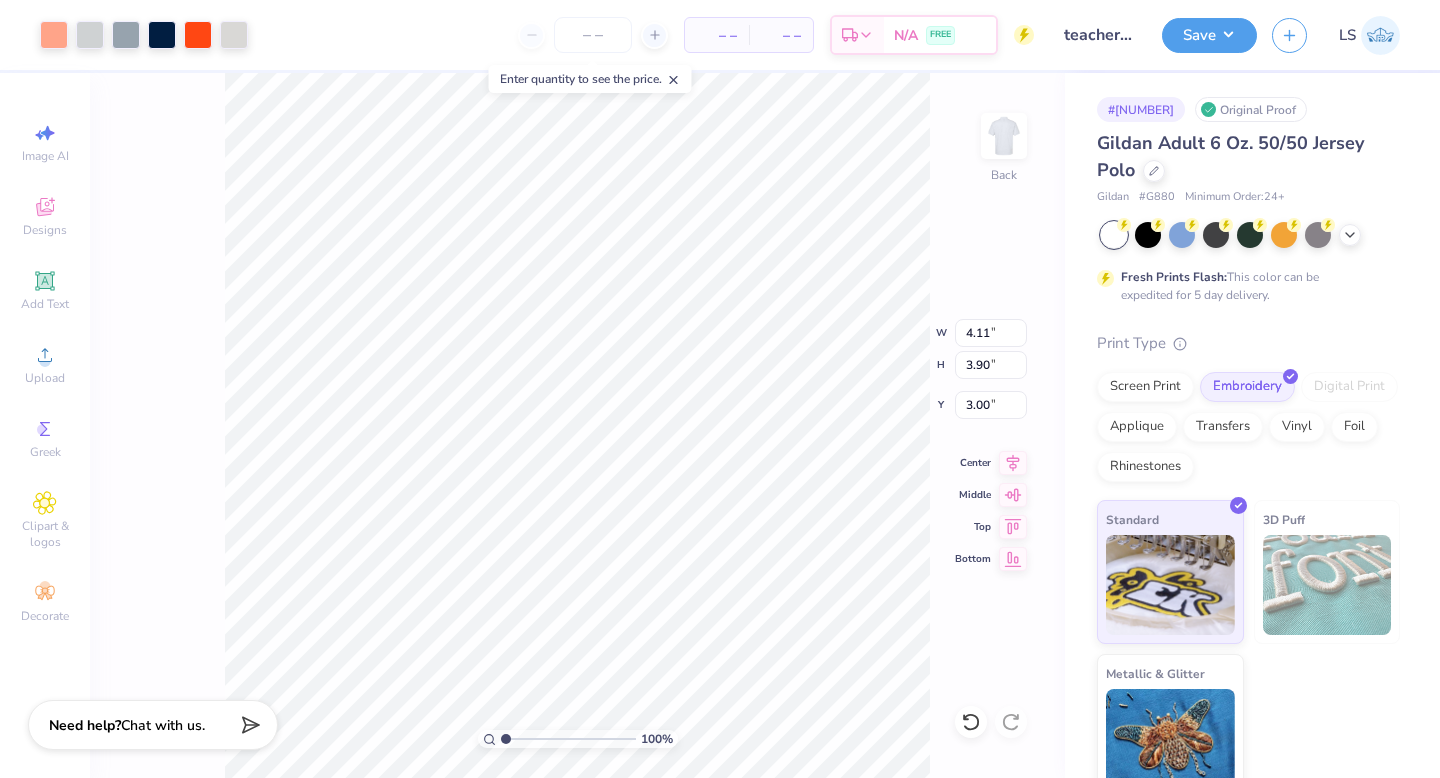 type on "2.89" 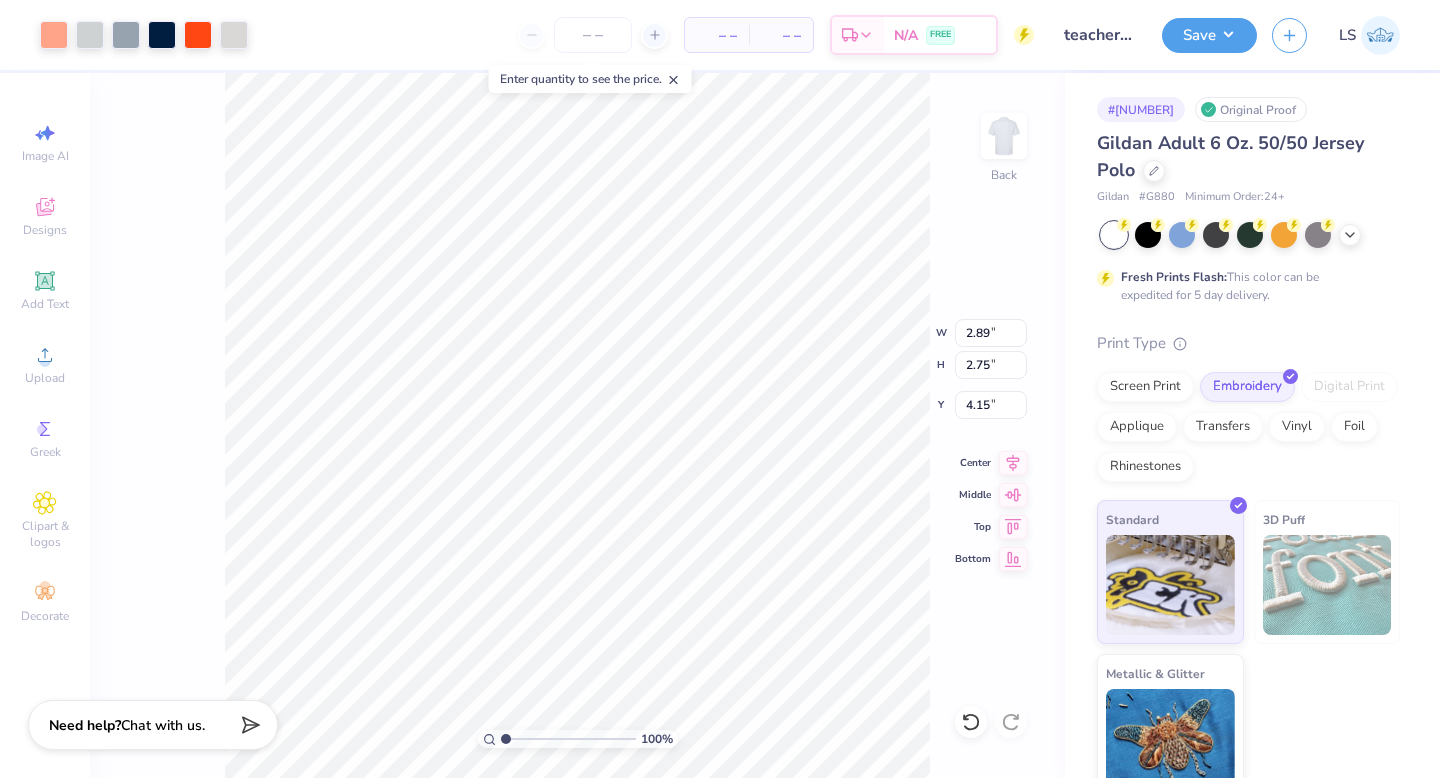 type on "3.00" 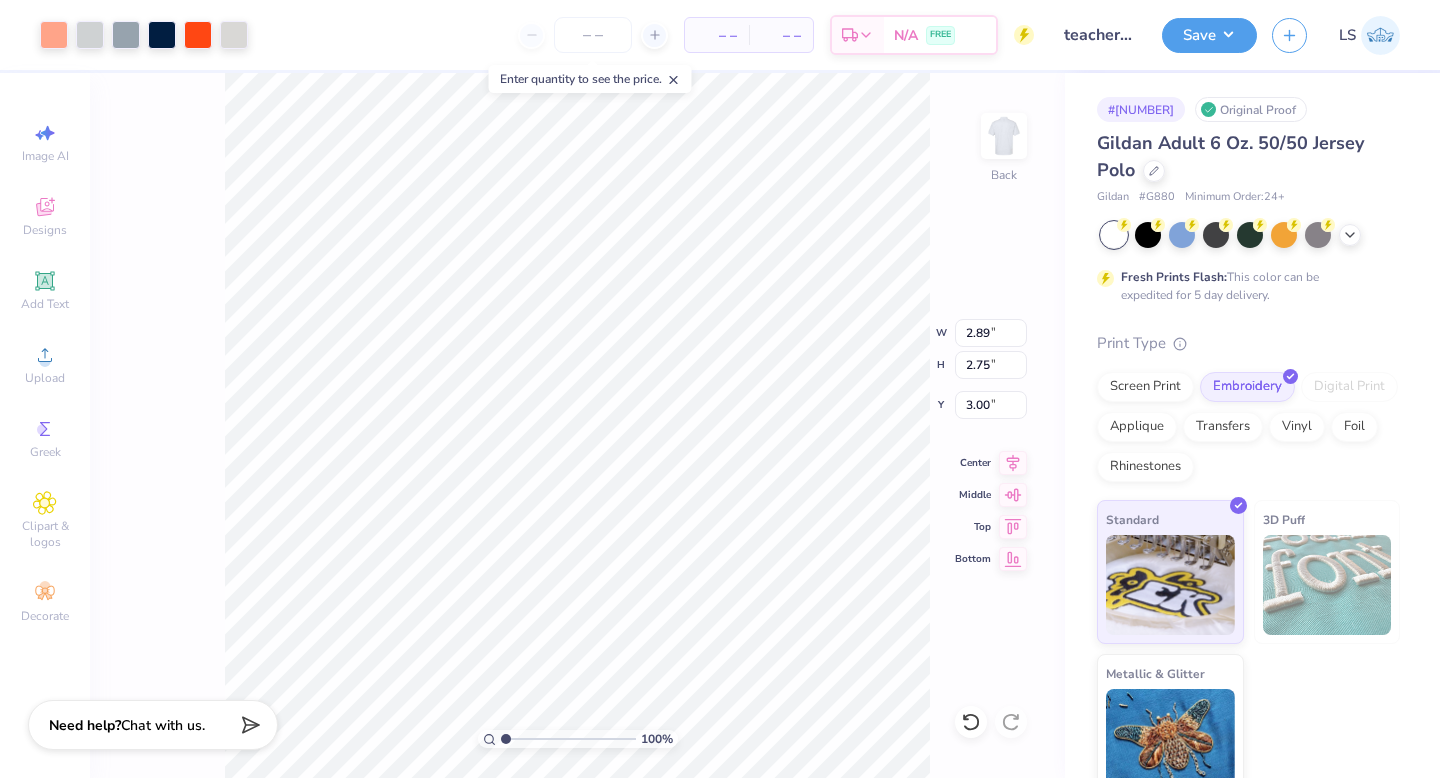 type on "2.37" 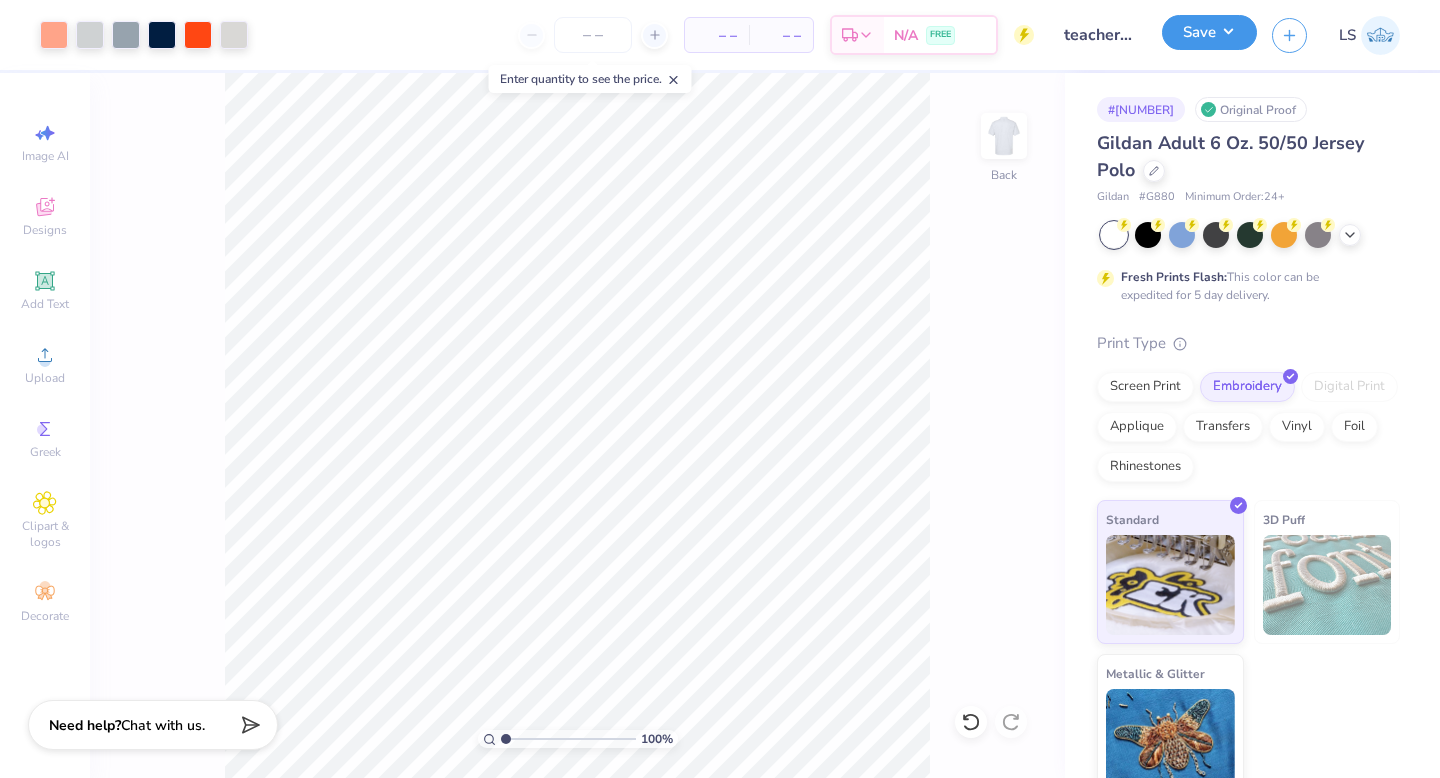 click on "Save" at bounding box center (1209, 32) 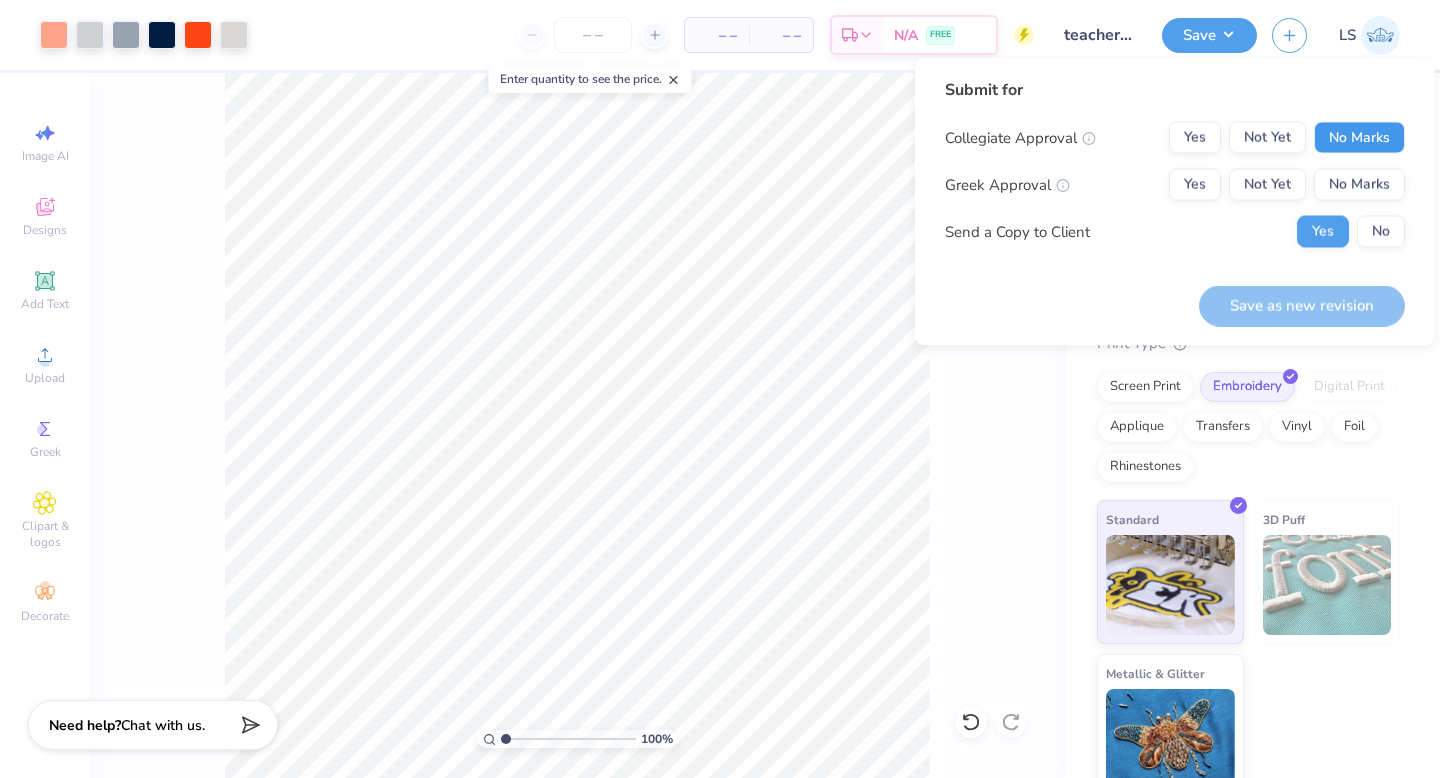 click on "No Marks" at bounding box center (1359, 138) 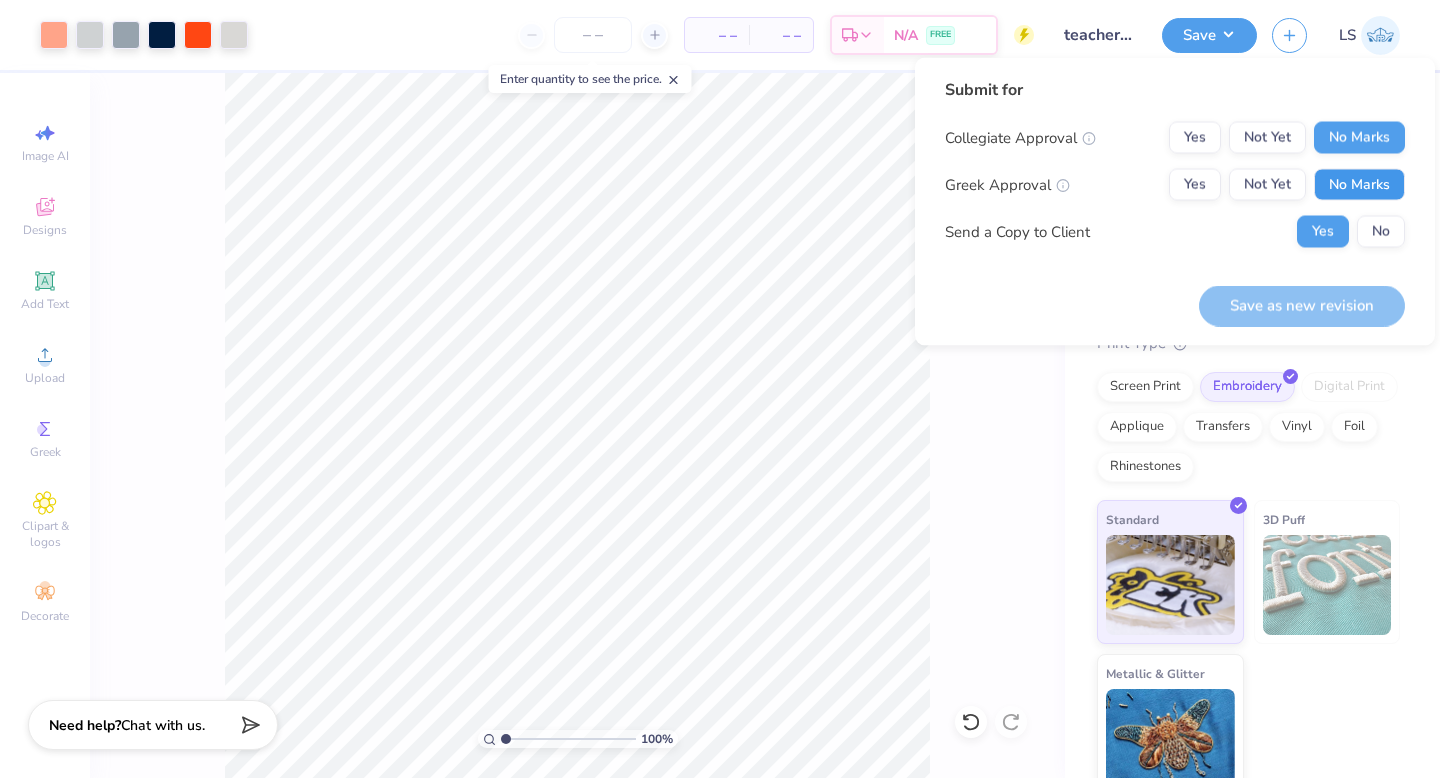 click on "No Marks" at bounding box center [1359, 185] 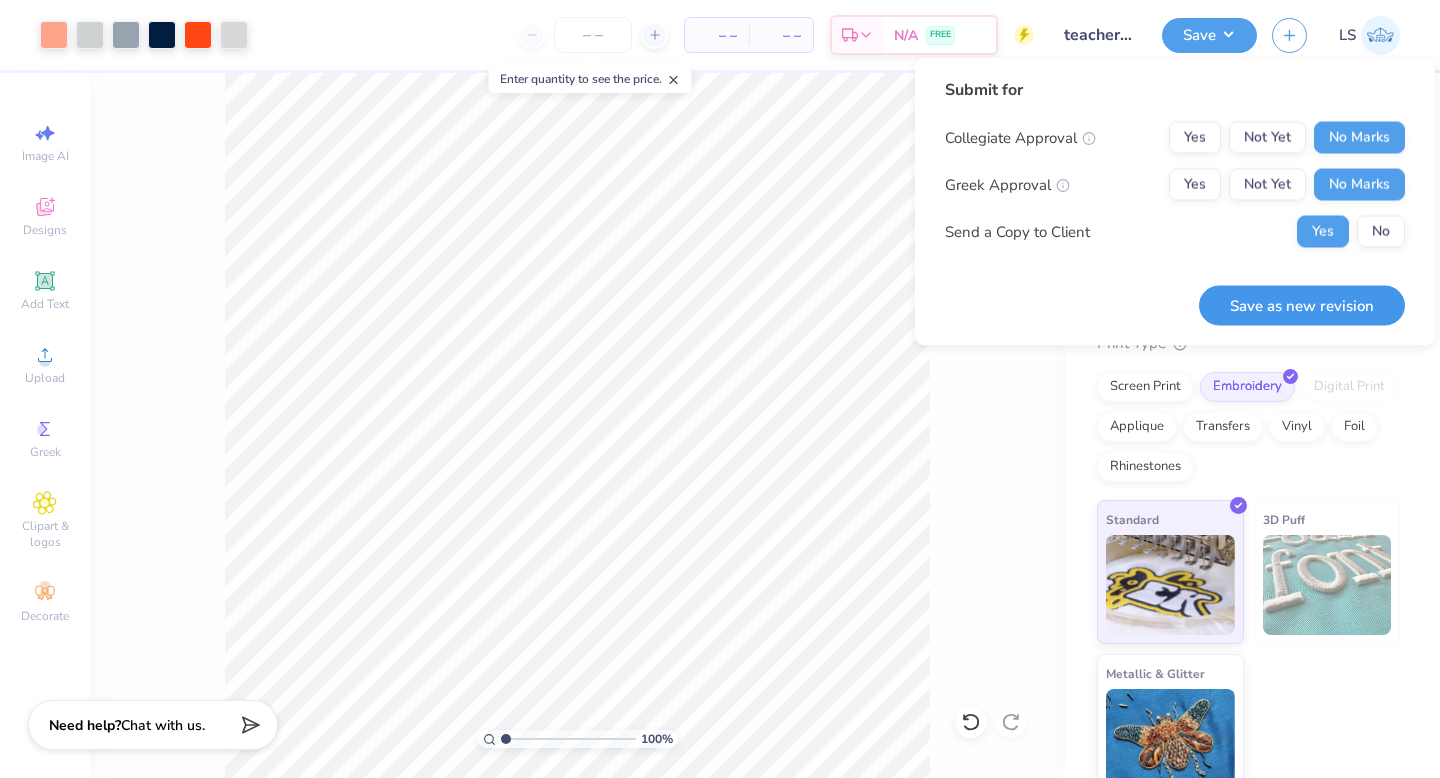 click on "Save as new revision" at bounding box center (1302, 305) 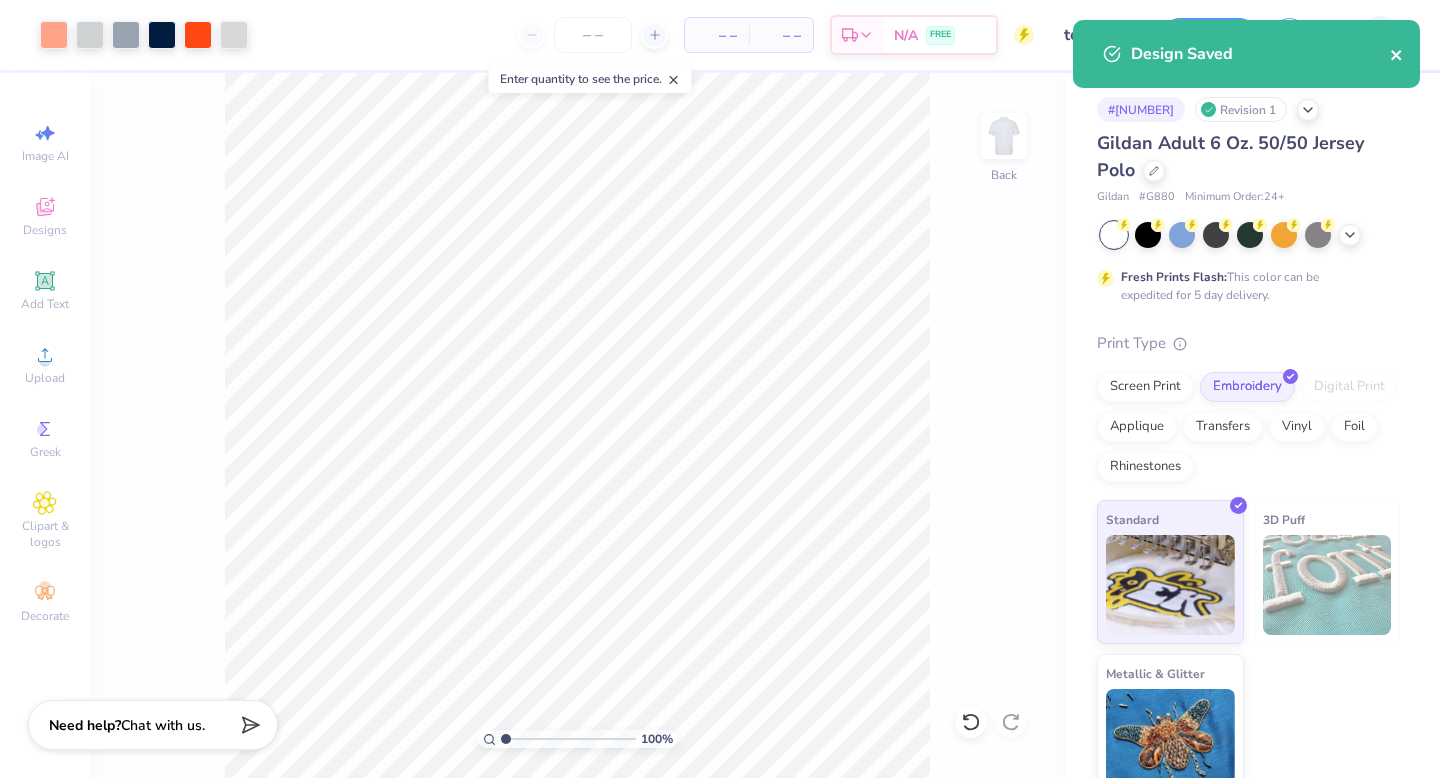 click 